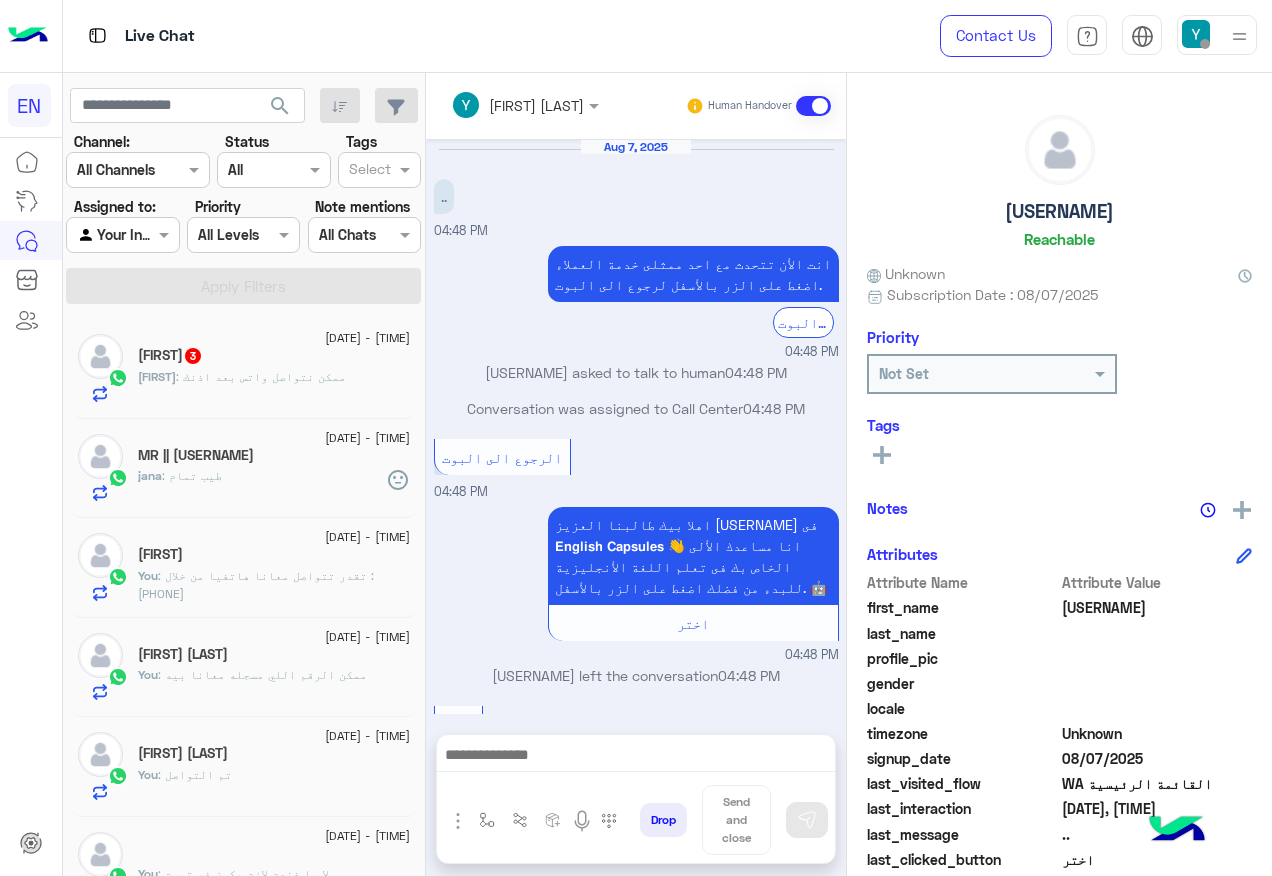 scroll, scrollTop: 0, scrollLeft: 0, axis: both 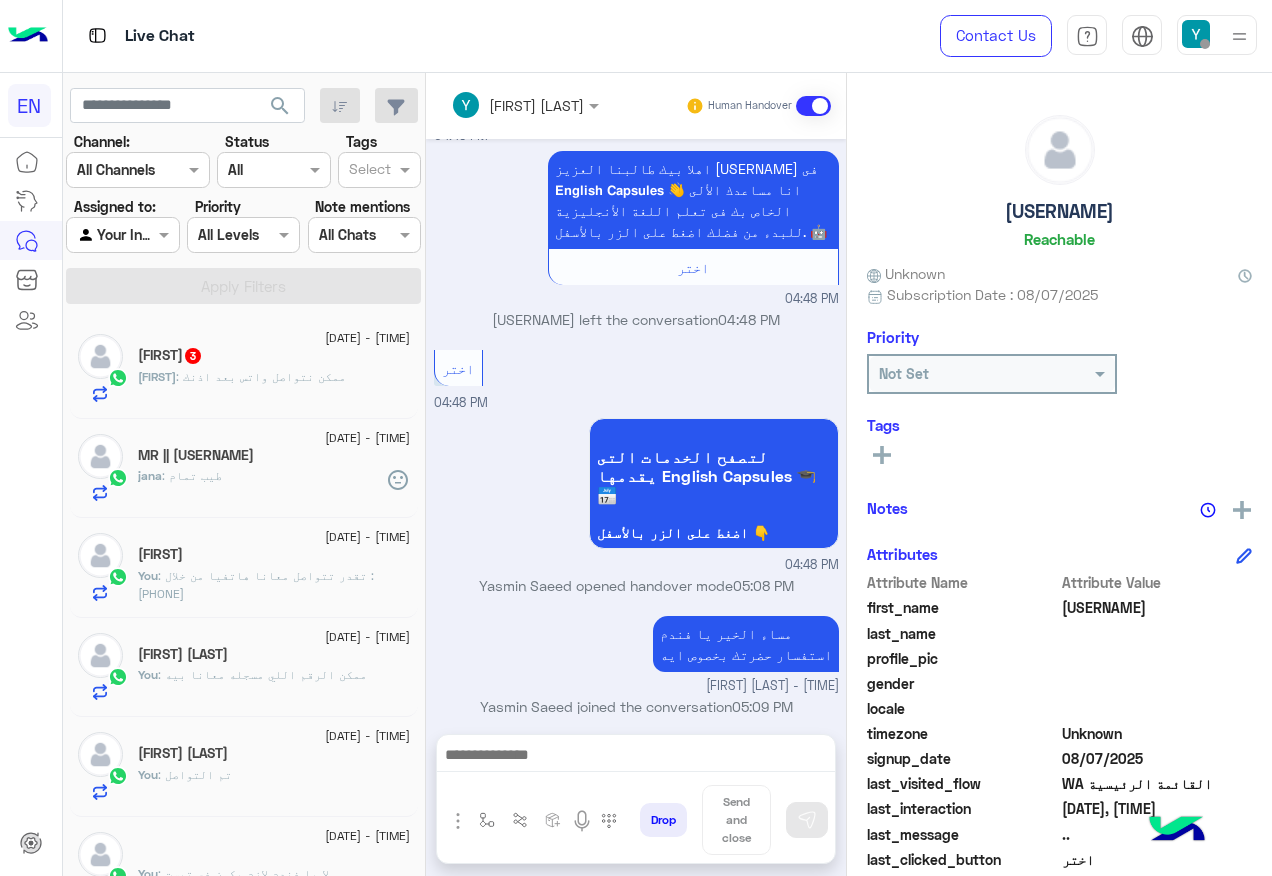 click on "[FIRST] : ممكن نتواصل واتس بعد اذنك" 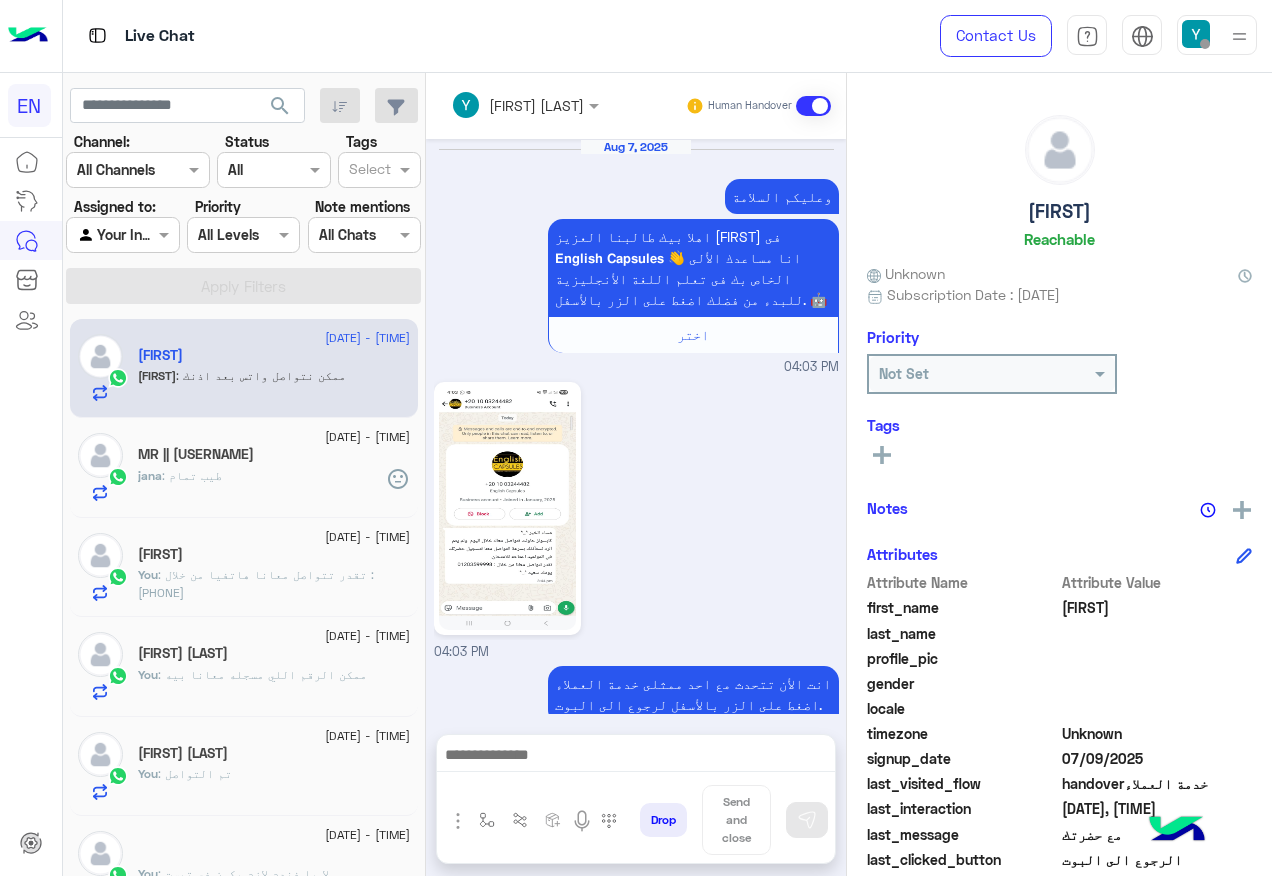scroll, scrollTop: 1510, scrollLeft: 0, axis: vertical 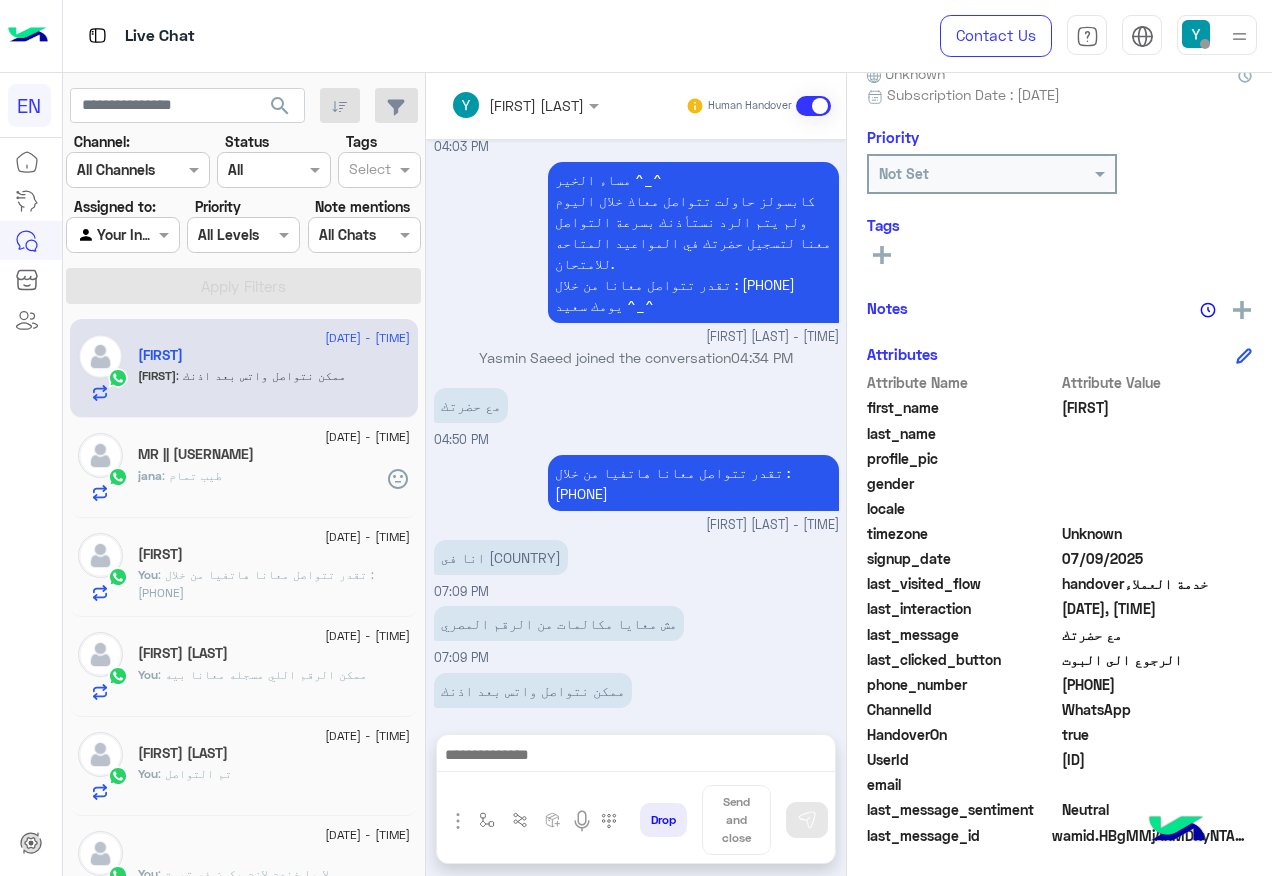 click on "[PHONE]" 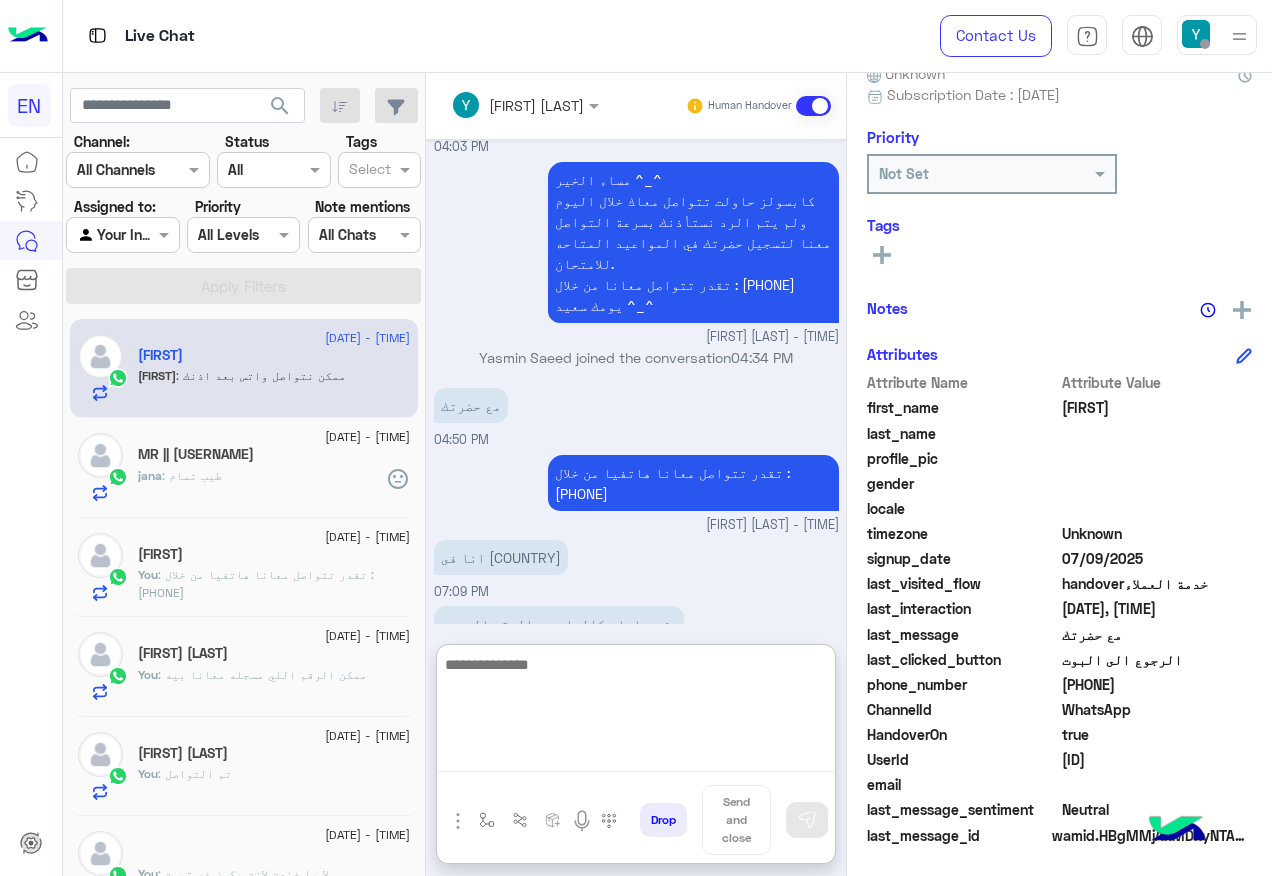 click at bounding box center (636, 712) 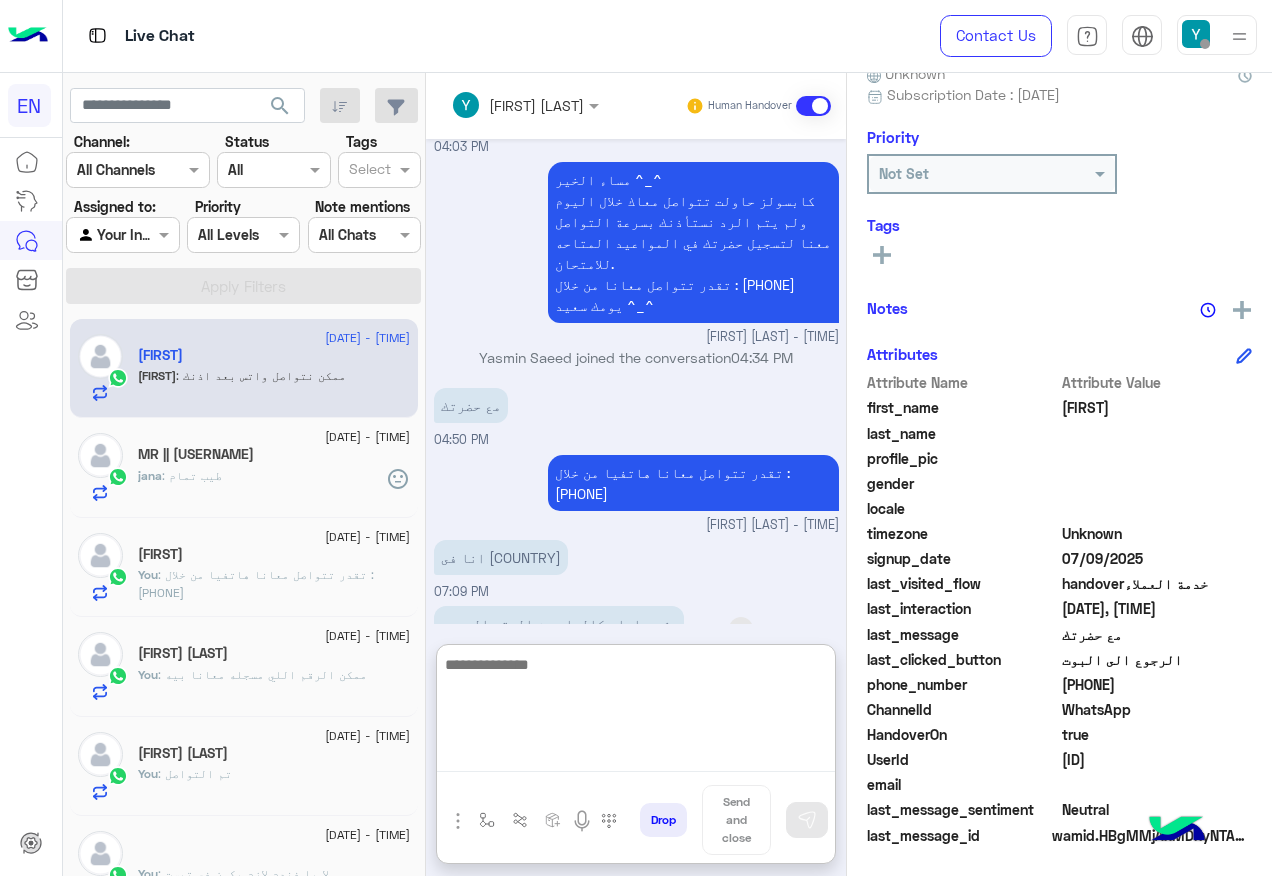 scroll, scrollTop: 1600, scrollLeft: 0, axis: vertical 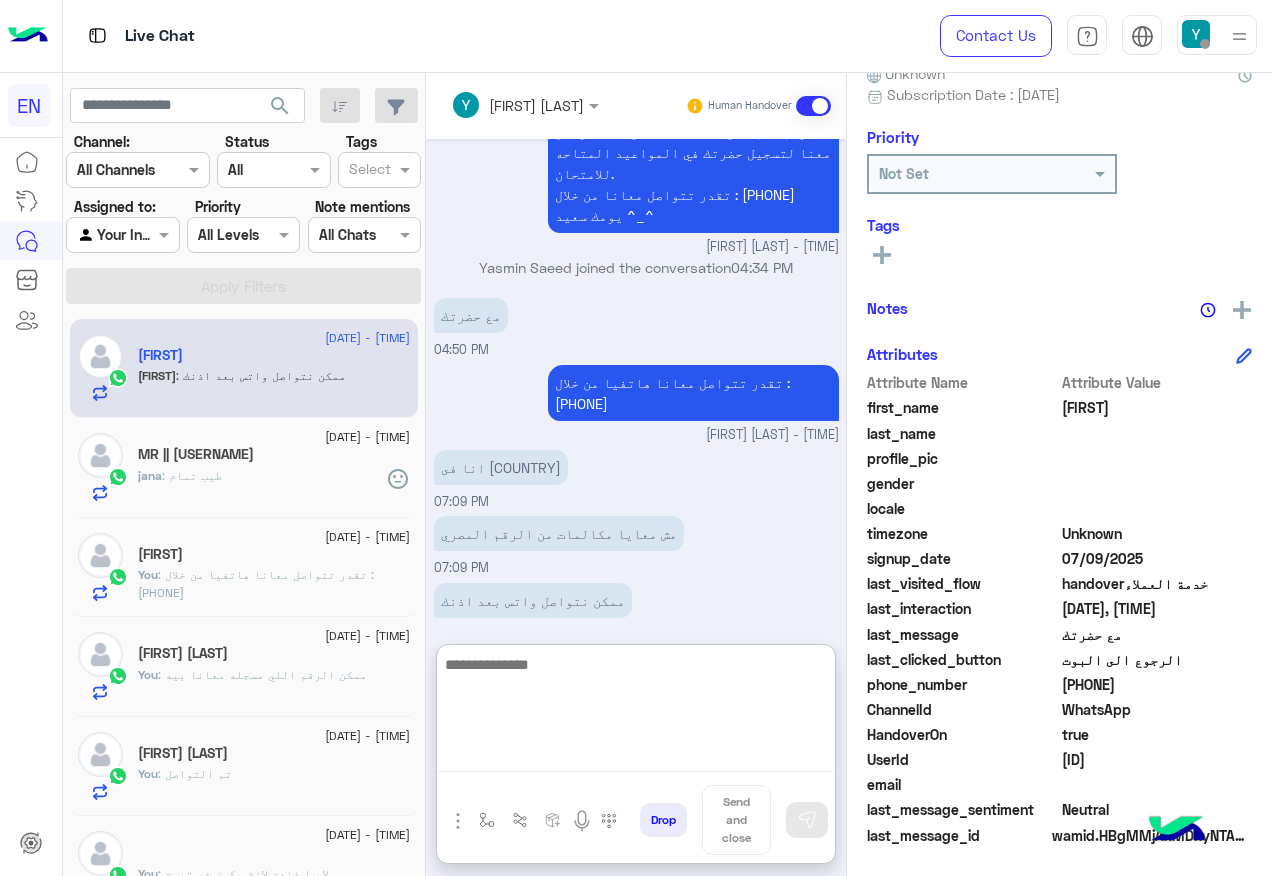 click at bounding box center (636, 712) 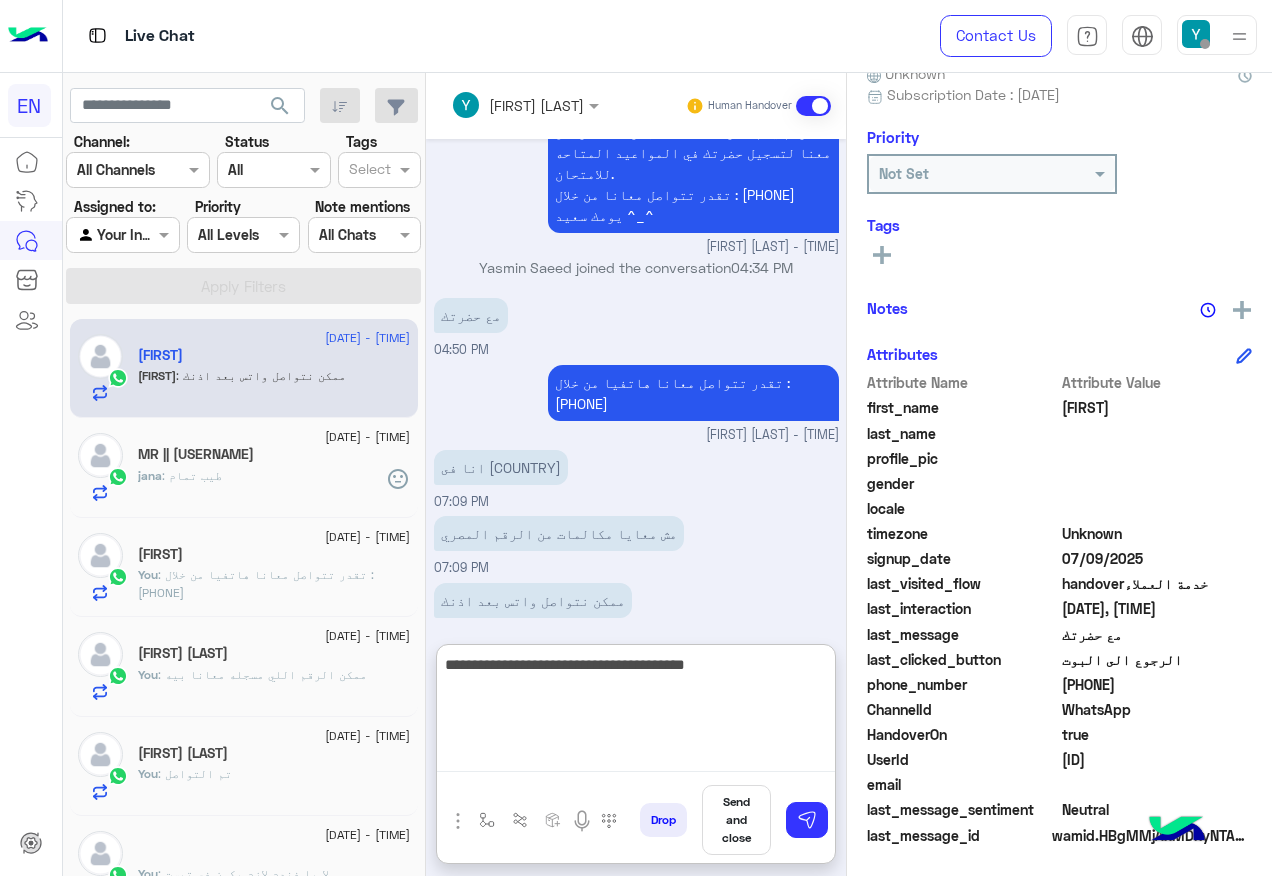 type on "**********" 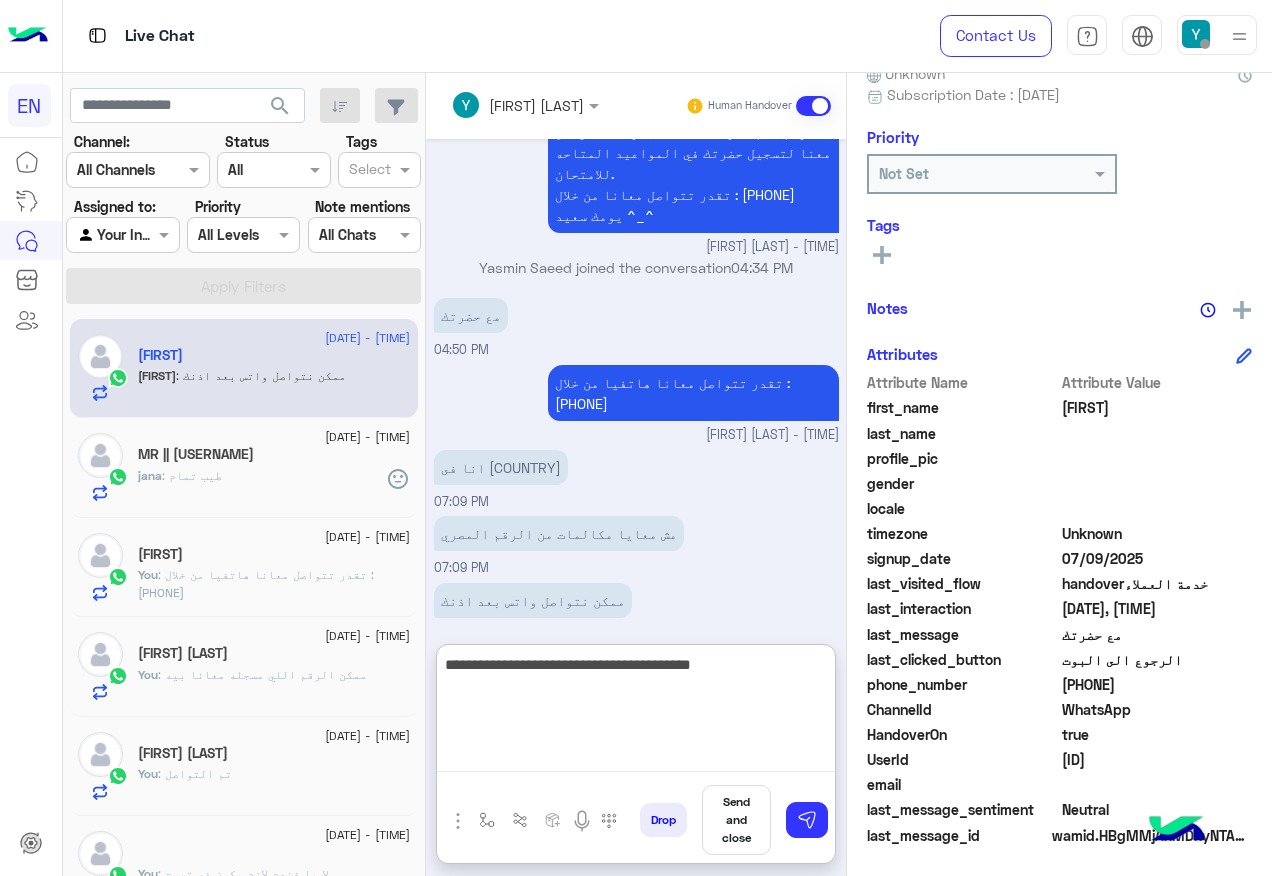 type 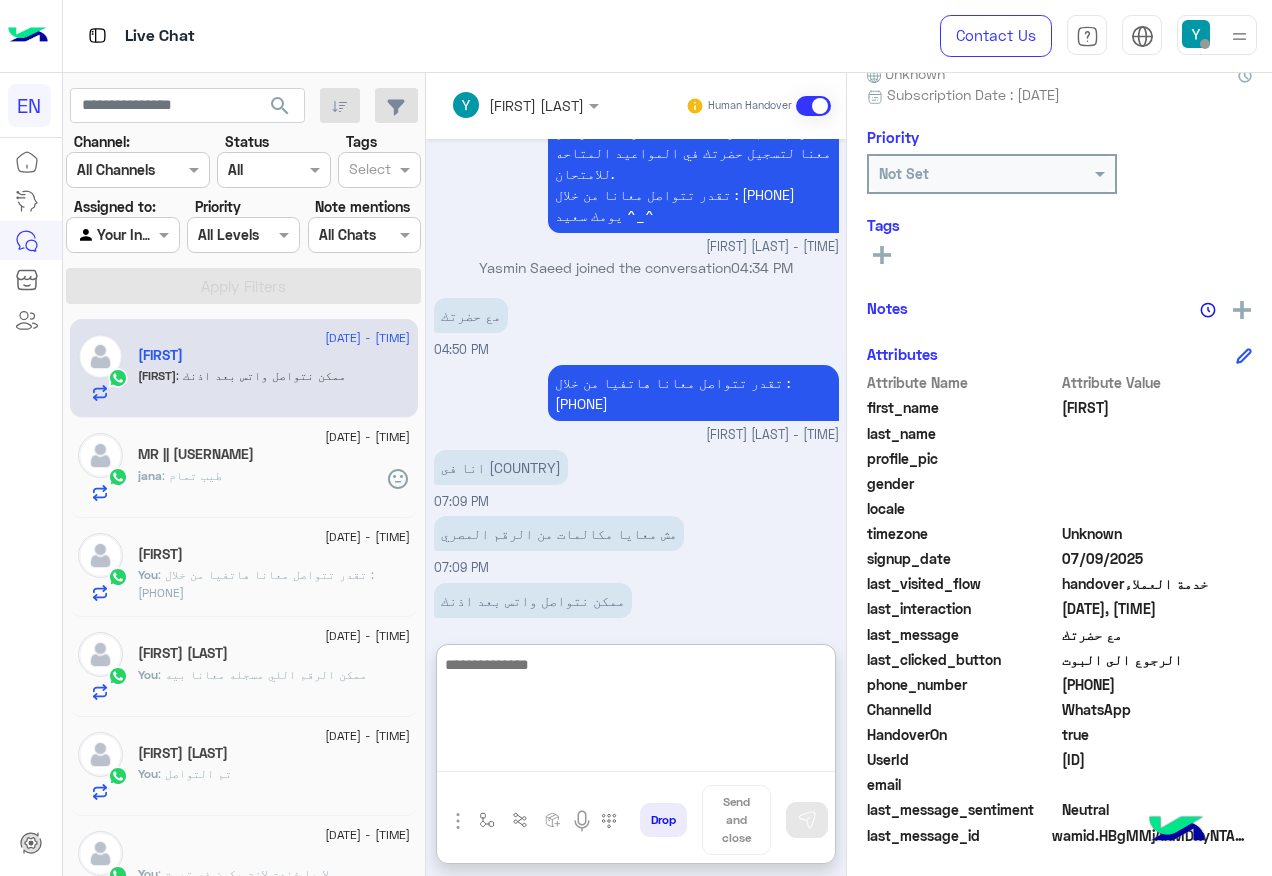 scroll, scrollTop: 1685, scrollLeft: 0, axis: vertical 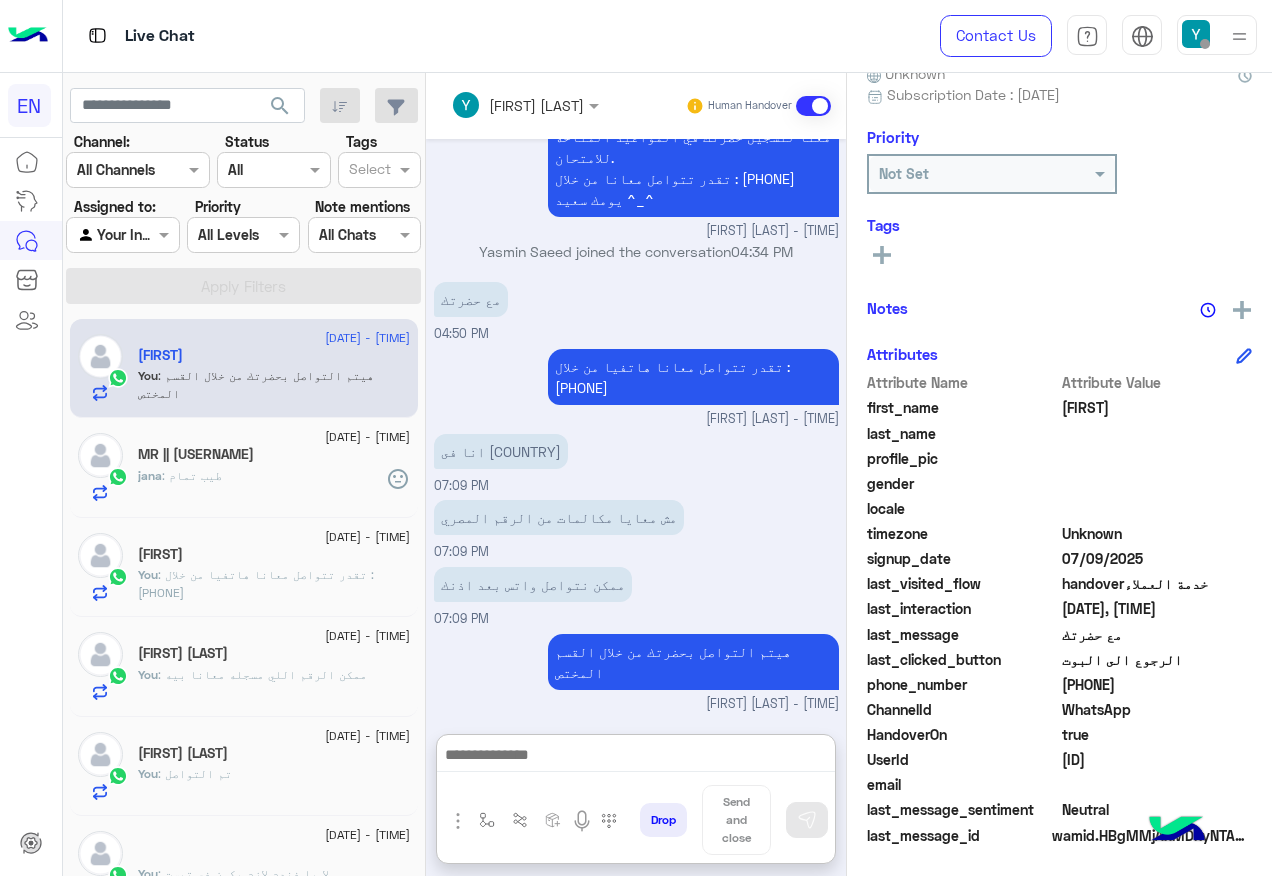 click at bounding box center (122, 234) 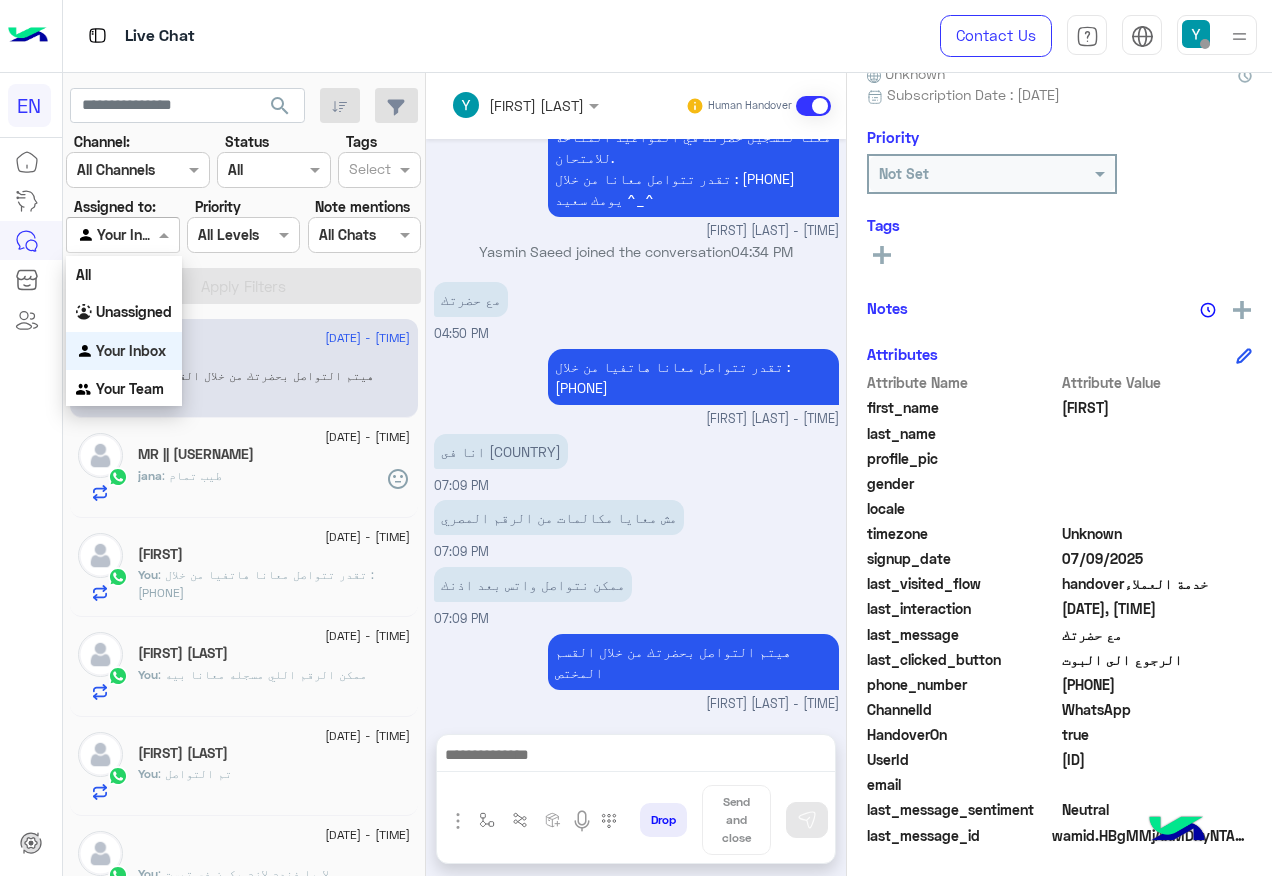 scroll, scrollTop: 1595, scrollLeft: 0, axis: vertical 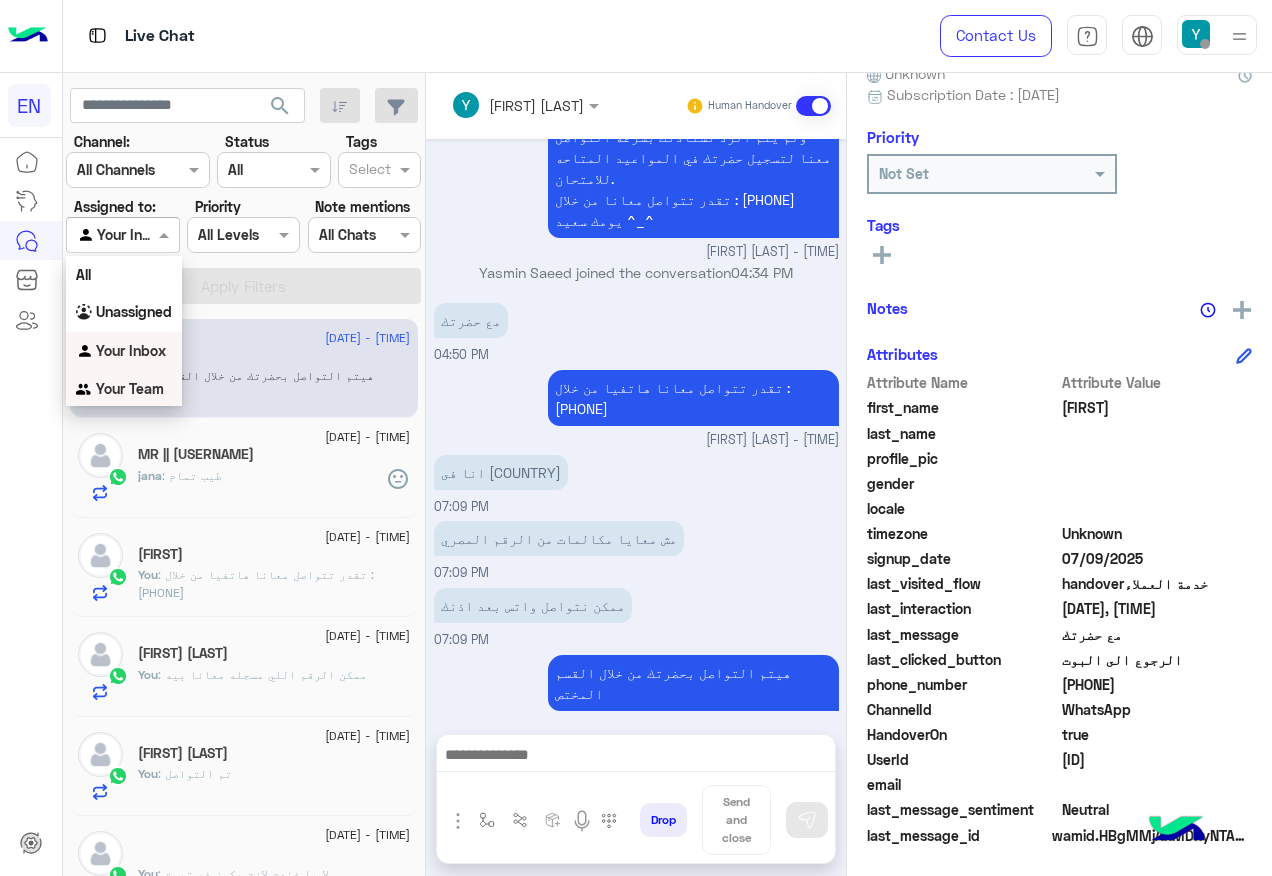 click on "Your Team" at bounding box center (124, 389) 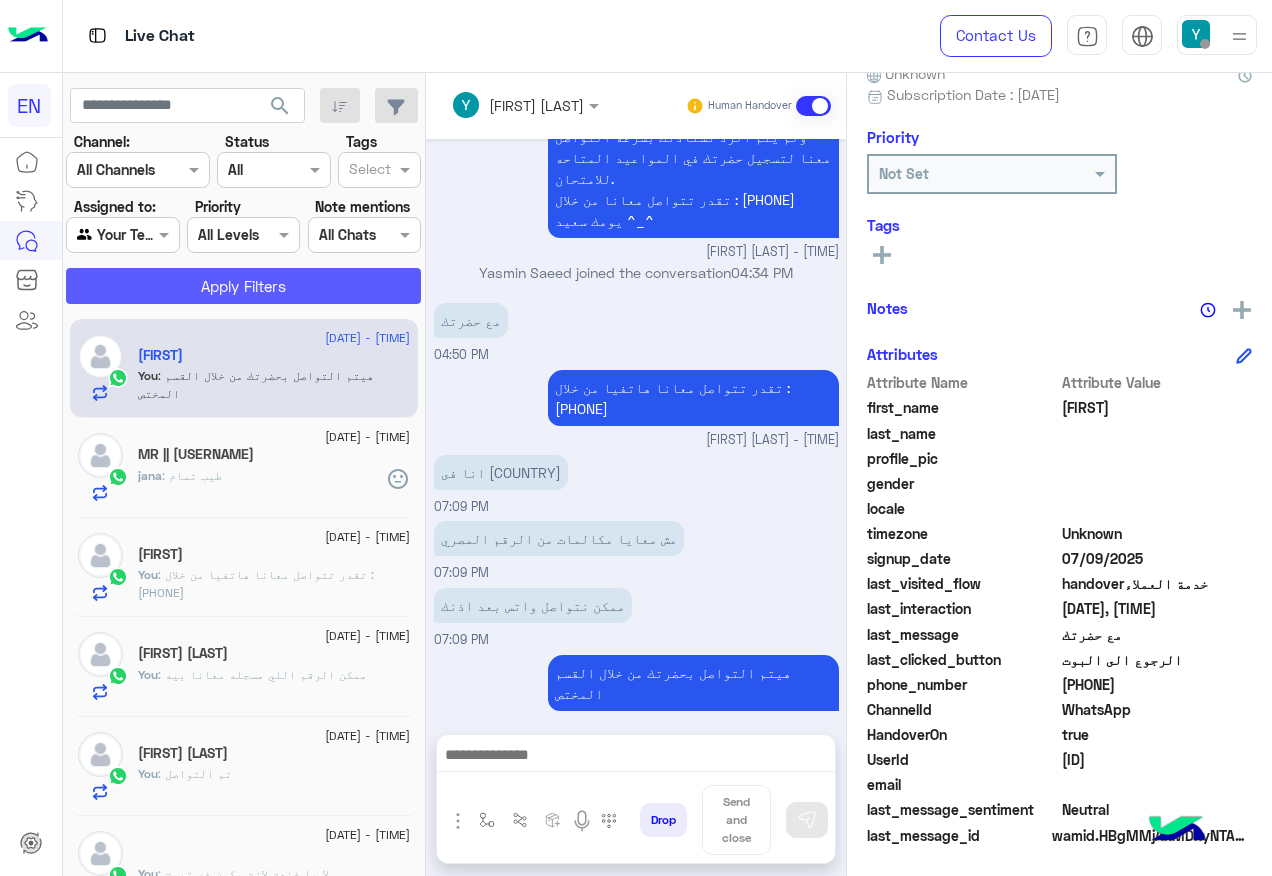 click on "Apply Filters" 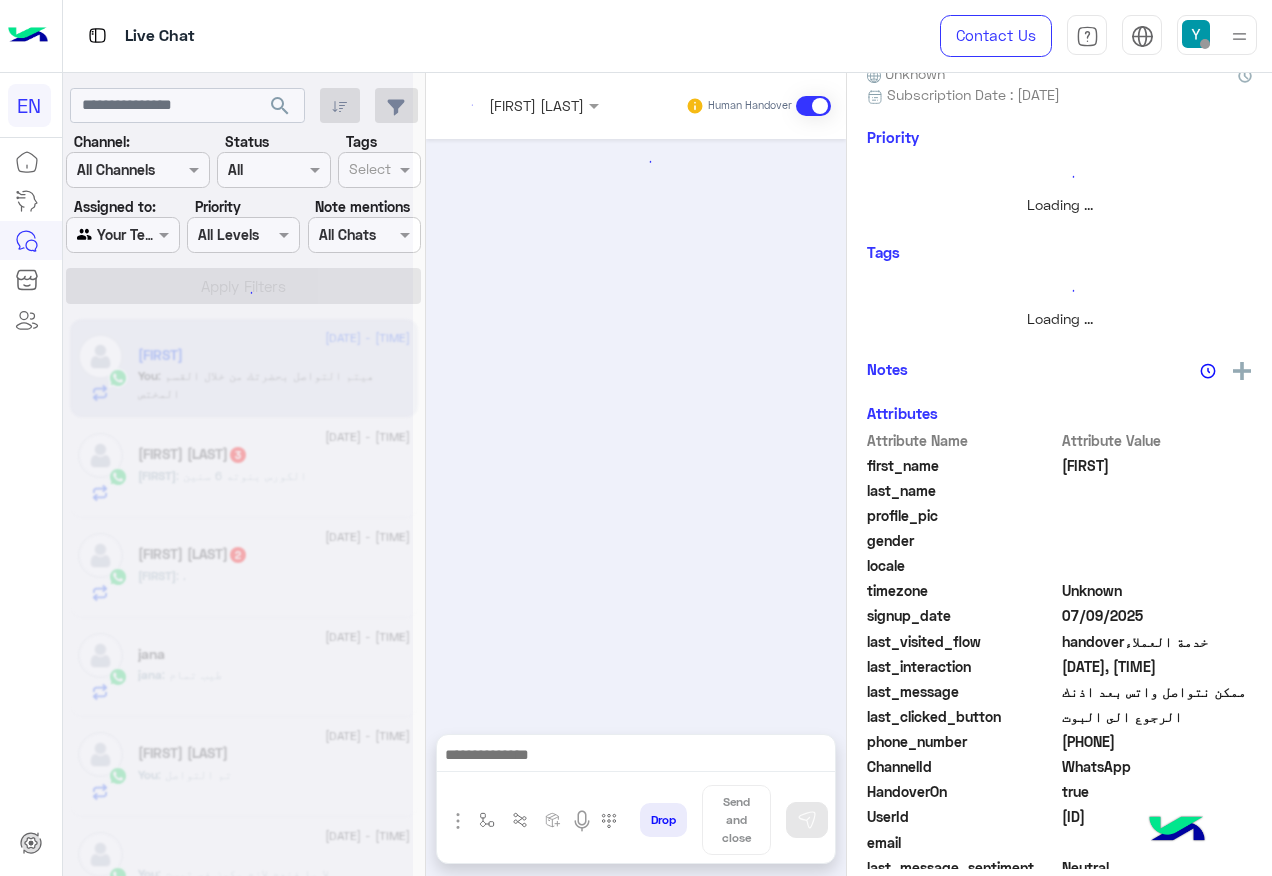 scroll, scrollTop: 0, scrollLeft: 0, axis: both 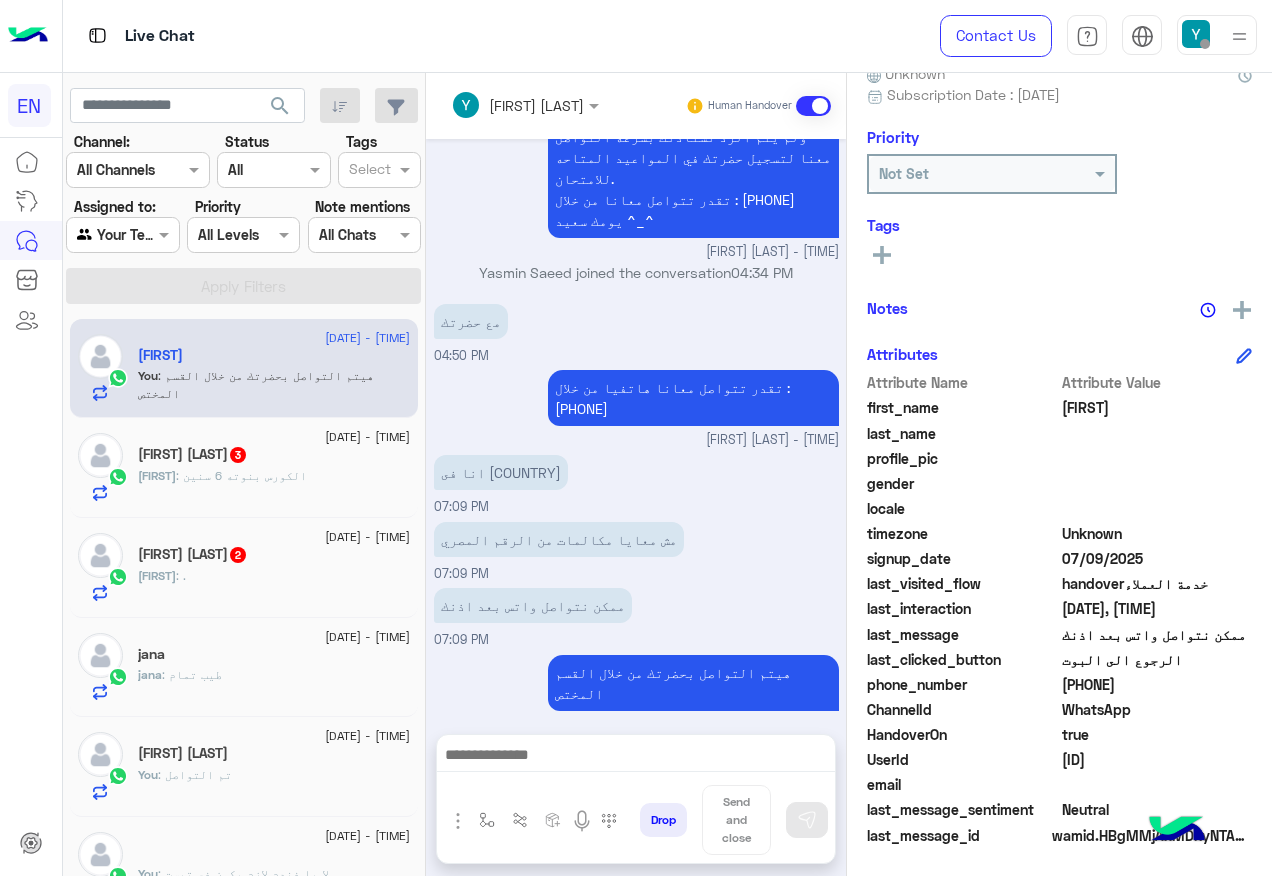 click on "[FIRST] [LAST] 2" 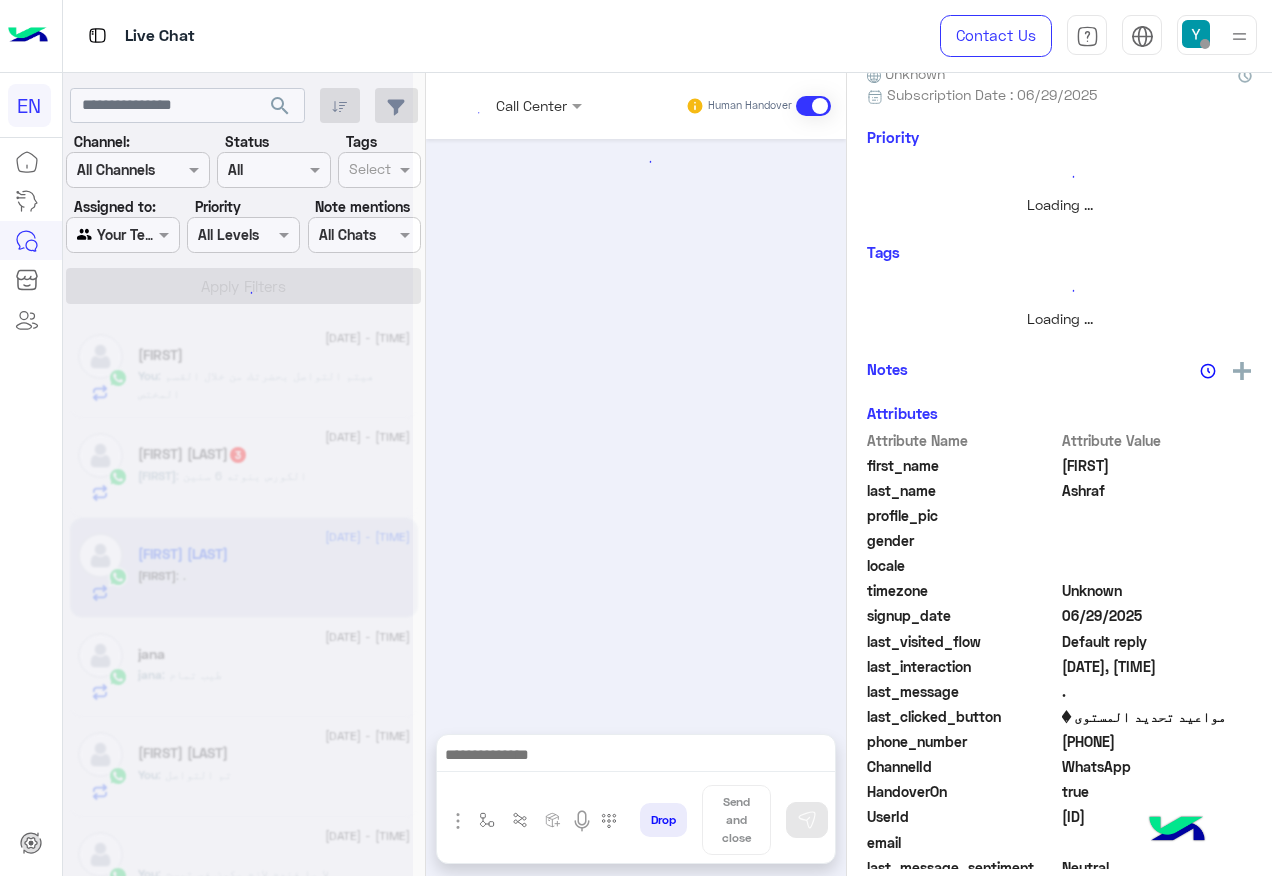 scroll, scrollTop: 0, scrollLeft: 0, axis: both 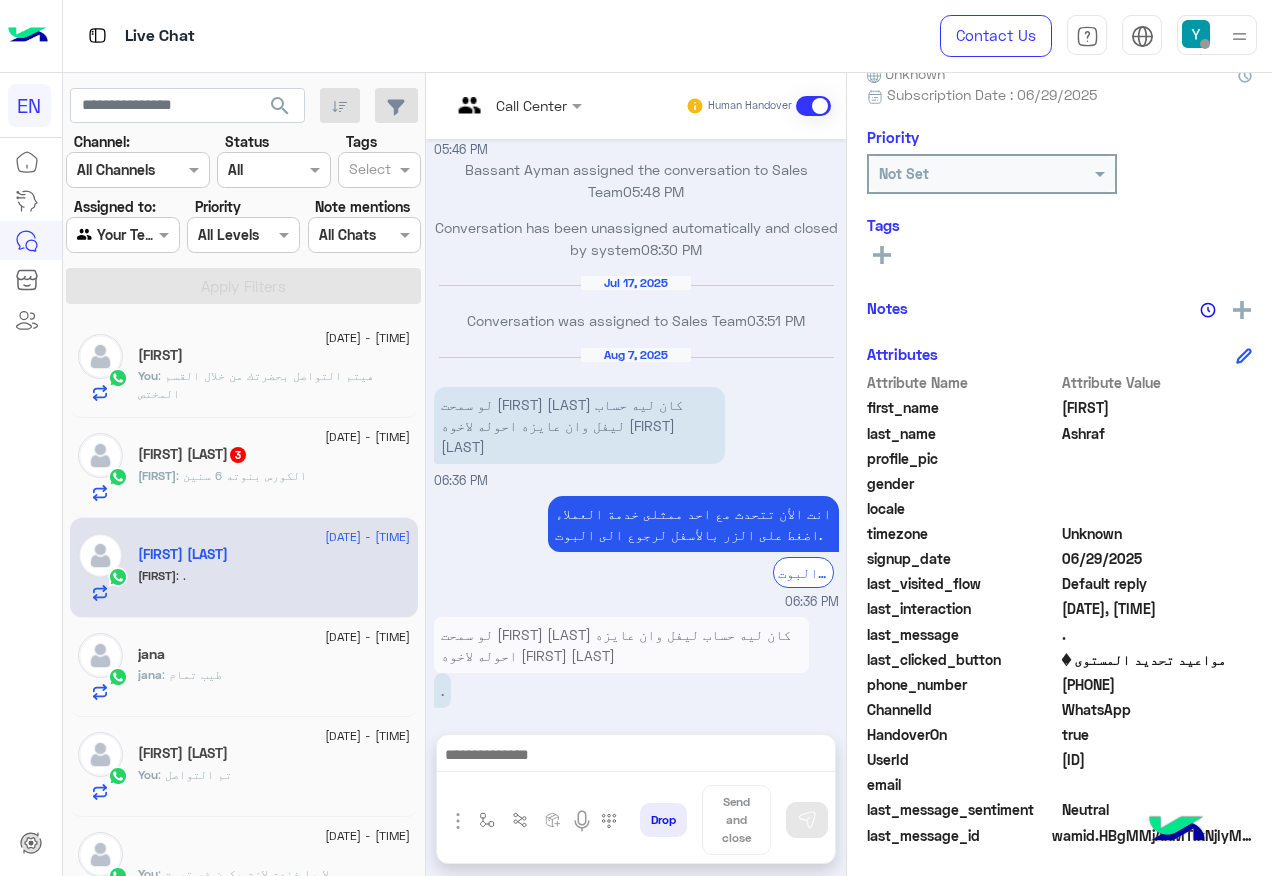 click on "[PHONE]" 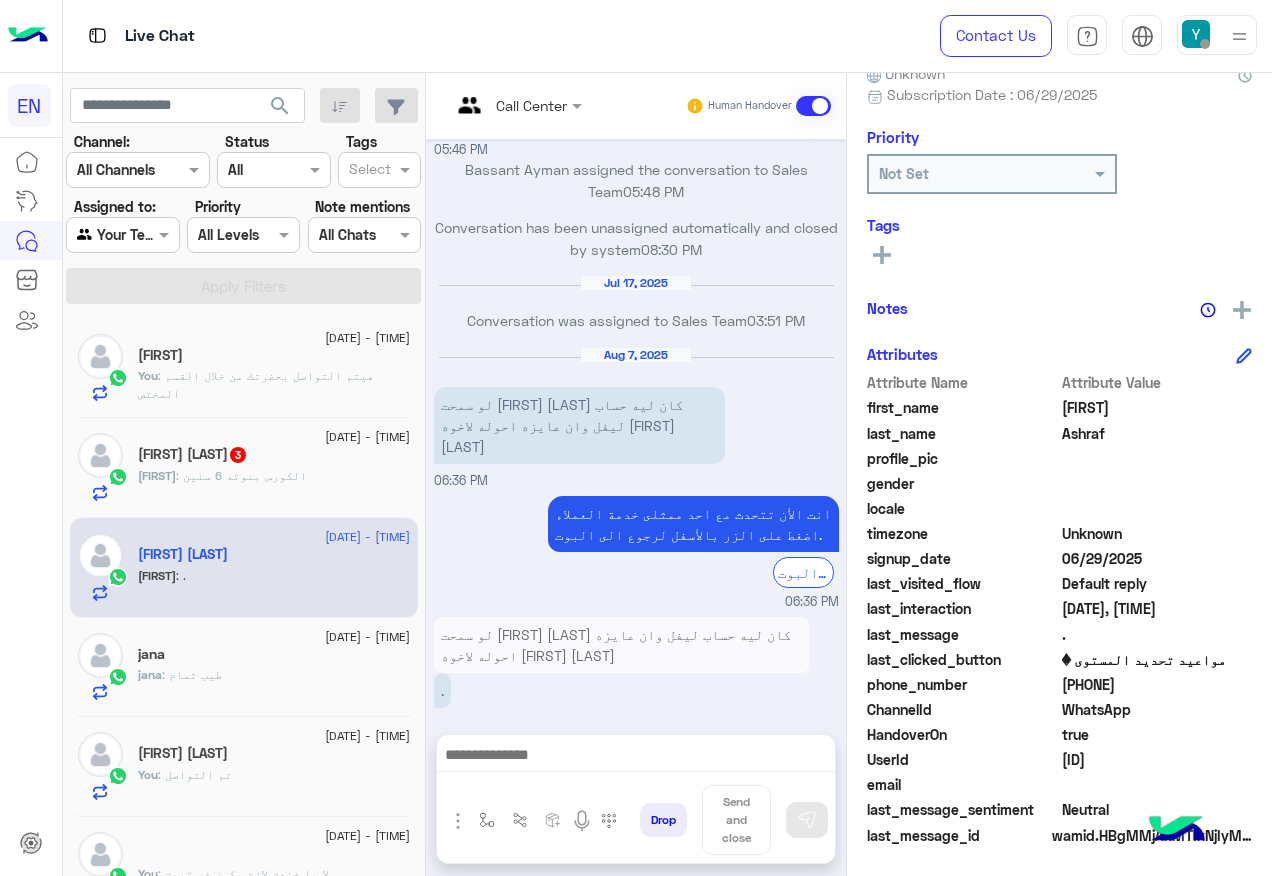 click on "[FIRST] : الكورس بنوته 6 سنين" 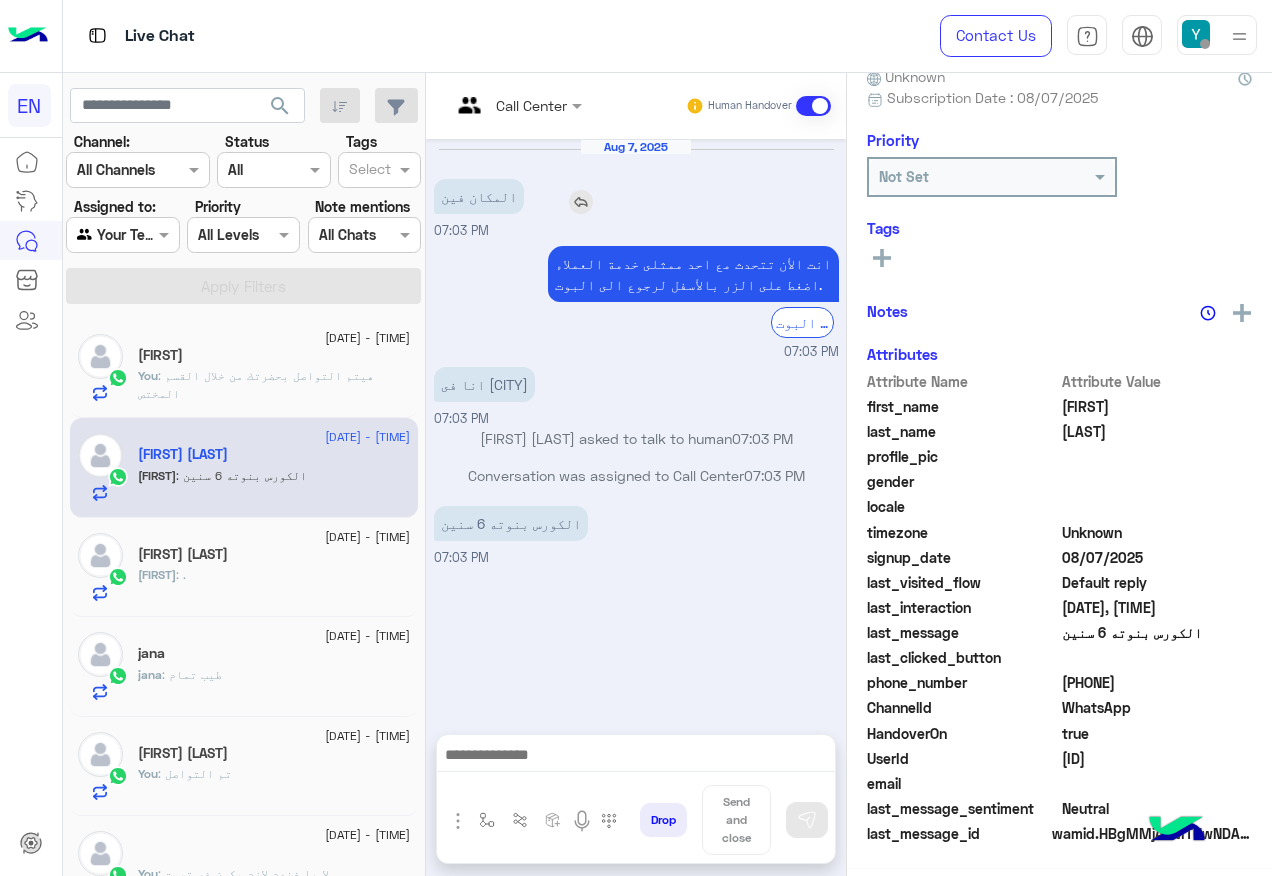 scroll, scrollTop: 200, scrollLeft: 0, axis: vertical 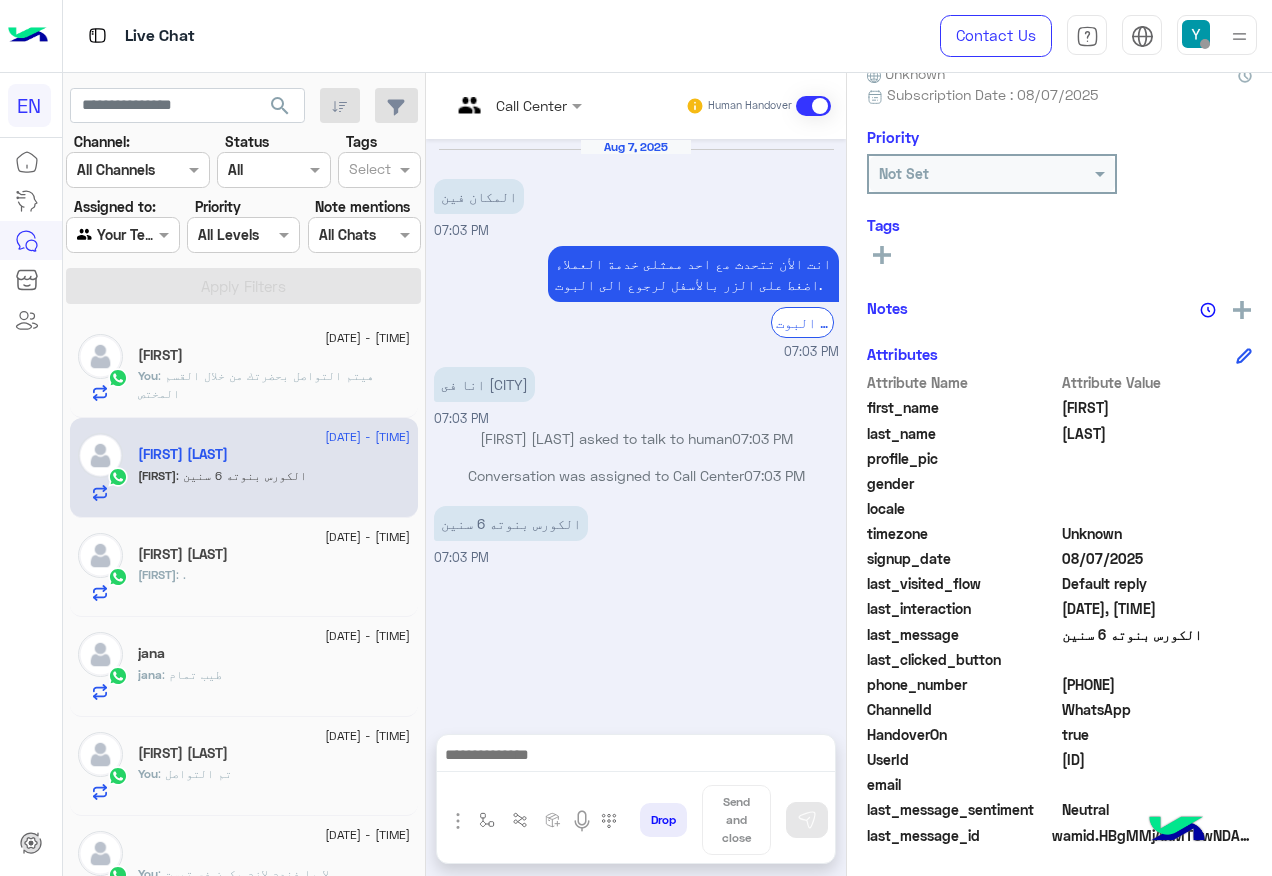drag, startPoint x: 491, startPoint y: 77, endPoint x: 511, endPoint y: 102, distance: 32.01562 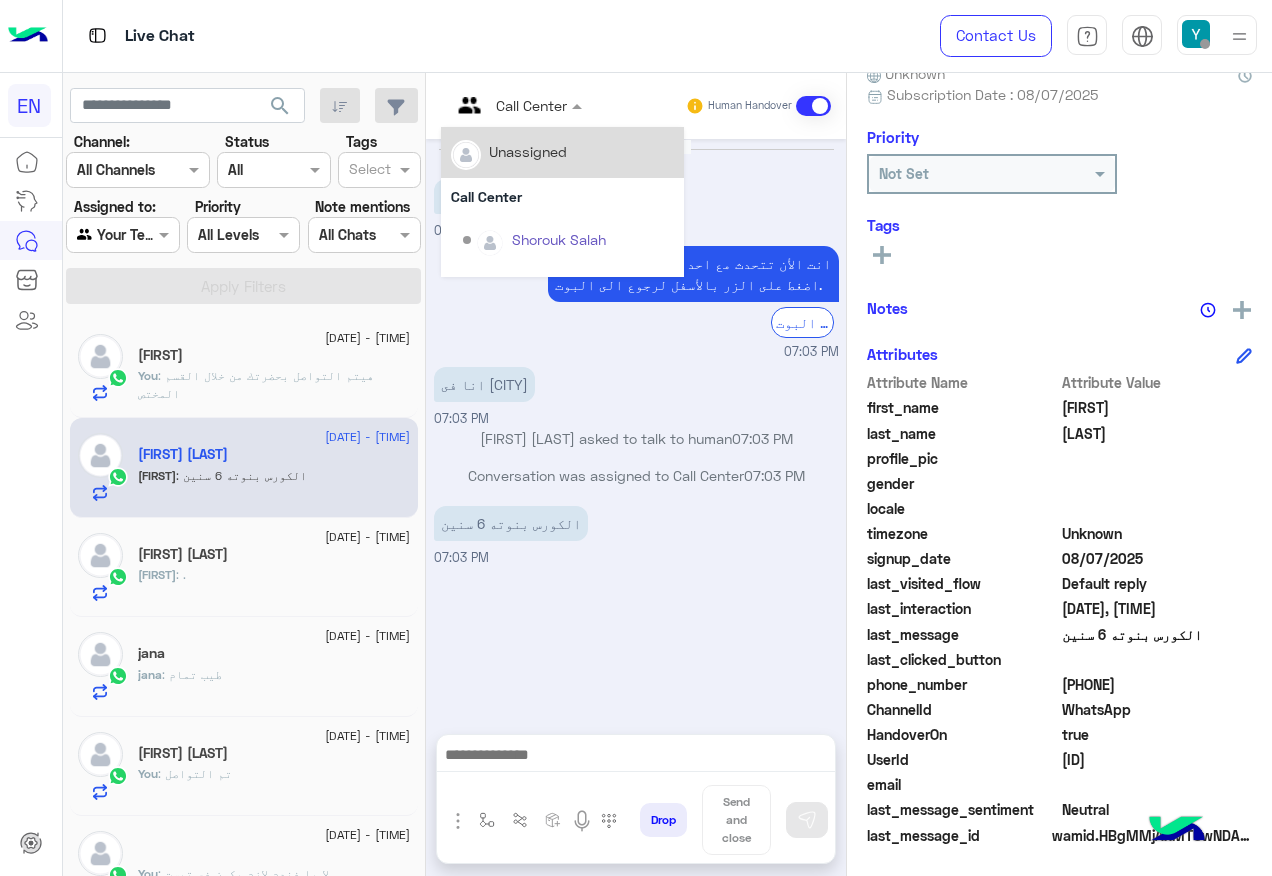 click at bounding box center [491, 105] 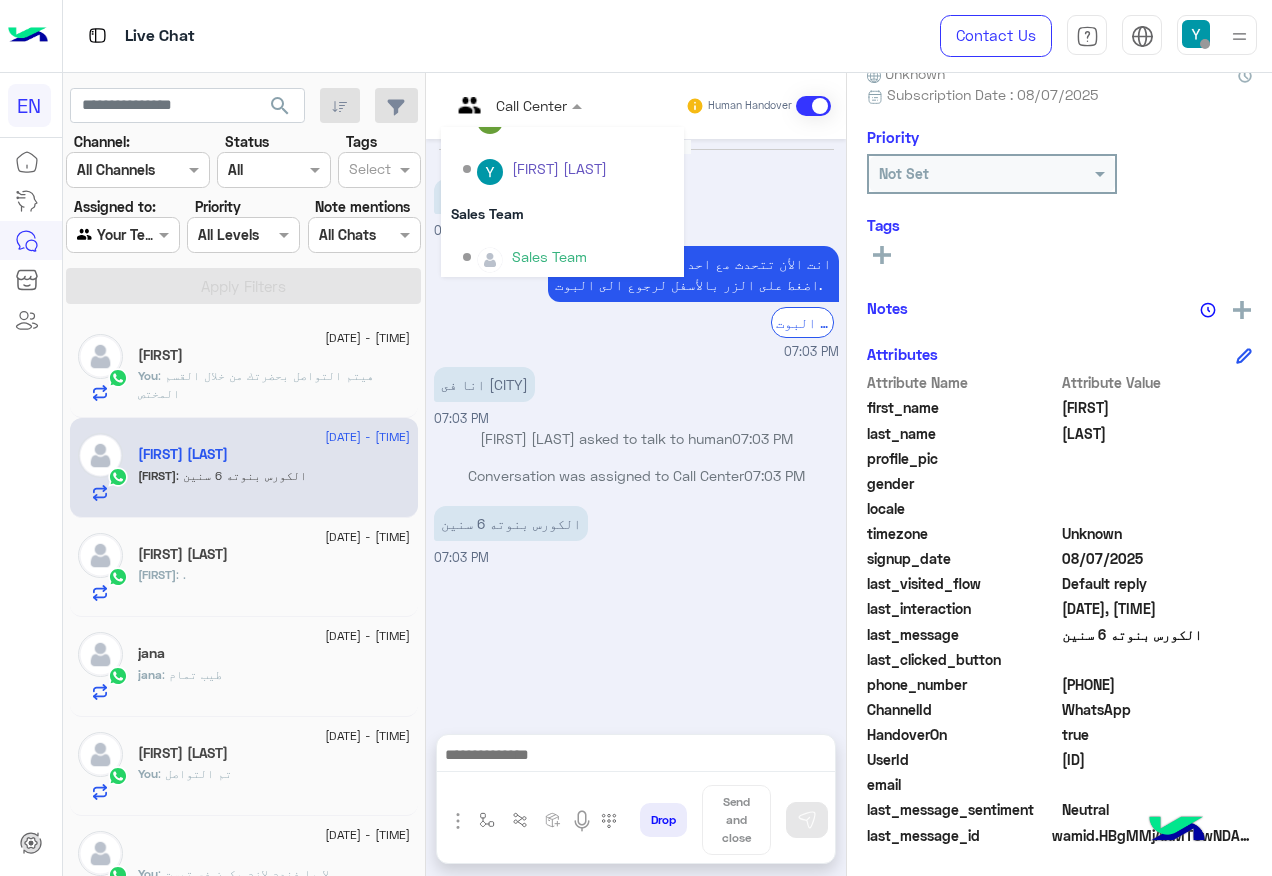 scroll, scrollTop: 332, scrollLeft: 0, axis: vertical 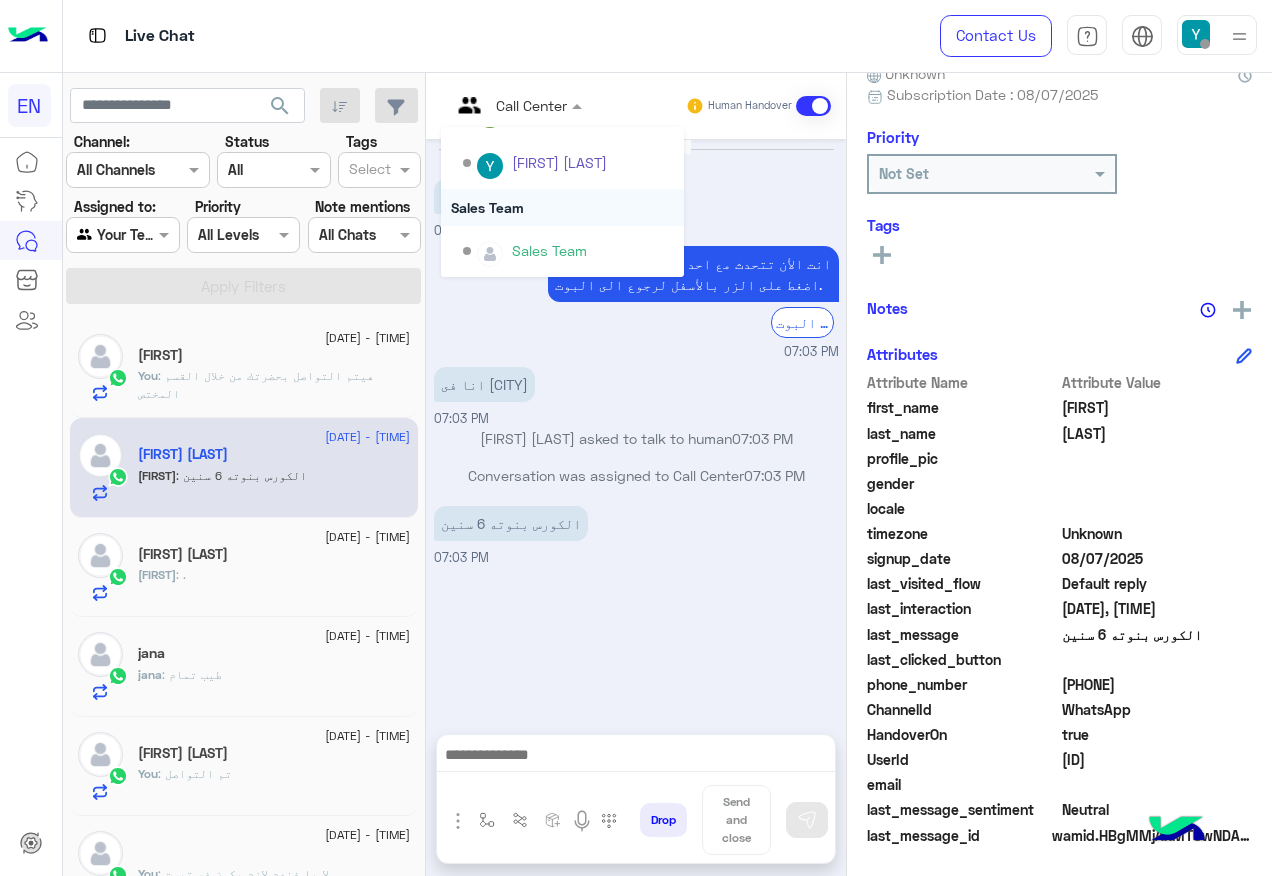 click on "Sales Team" at bounding box center [562, 207] 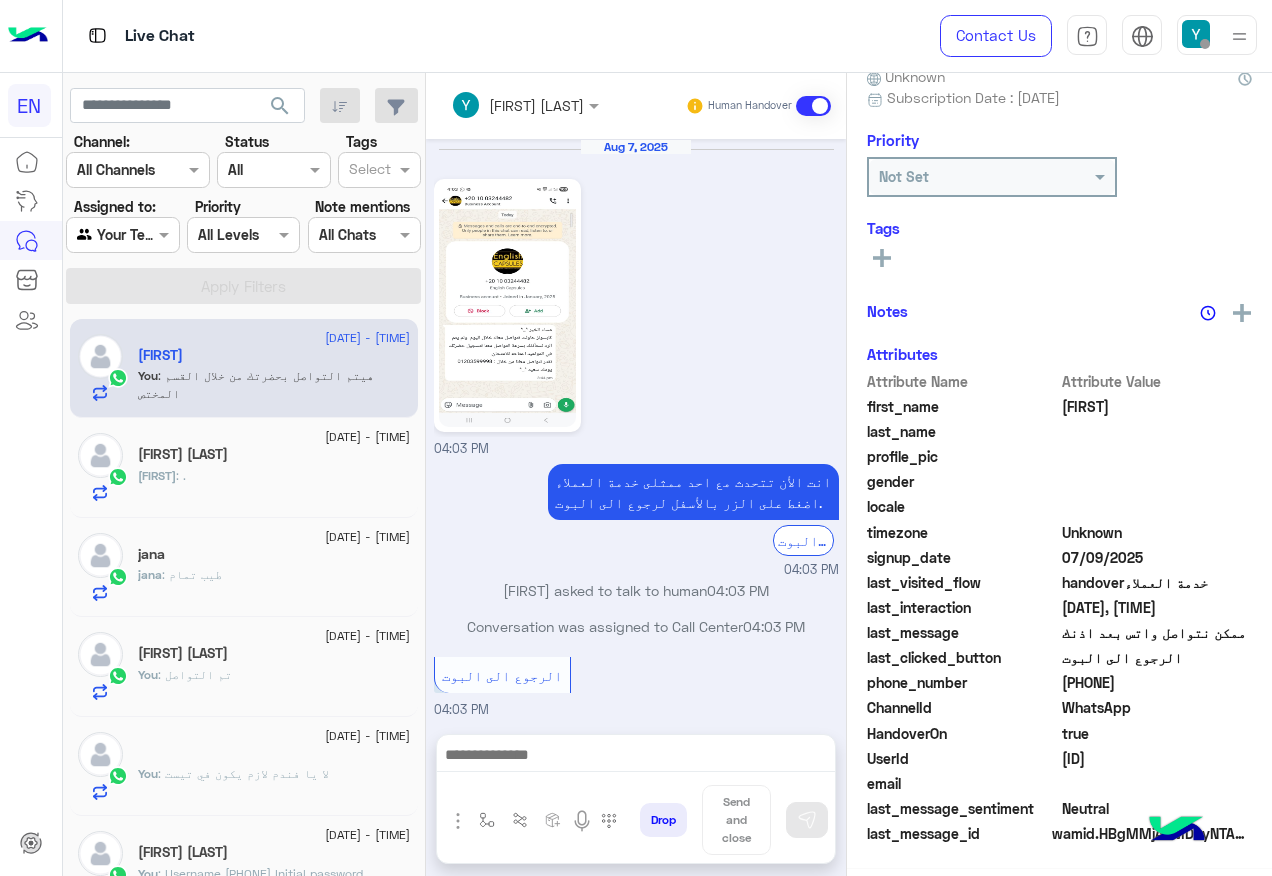 scroll, scrollTop: 1392, scrollLeft: 0, axis: vertical 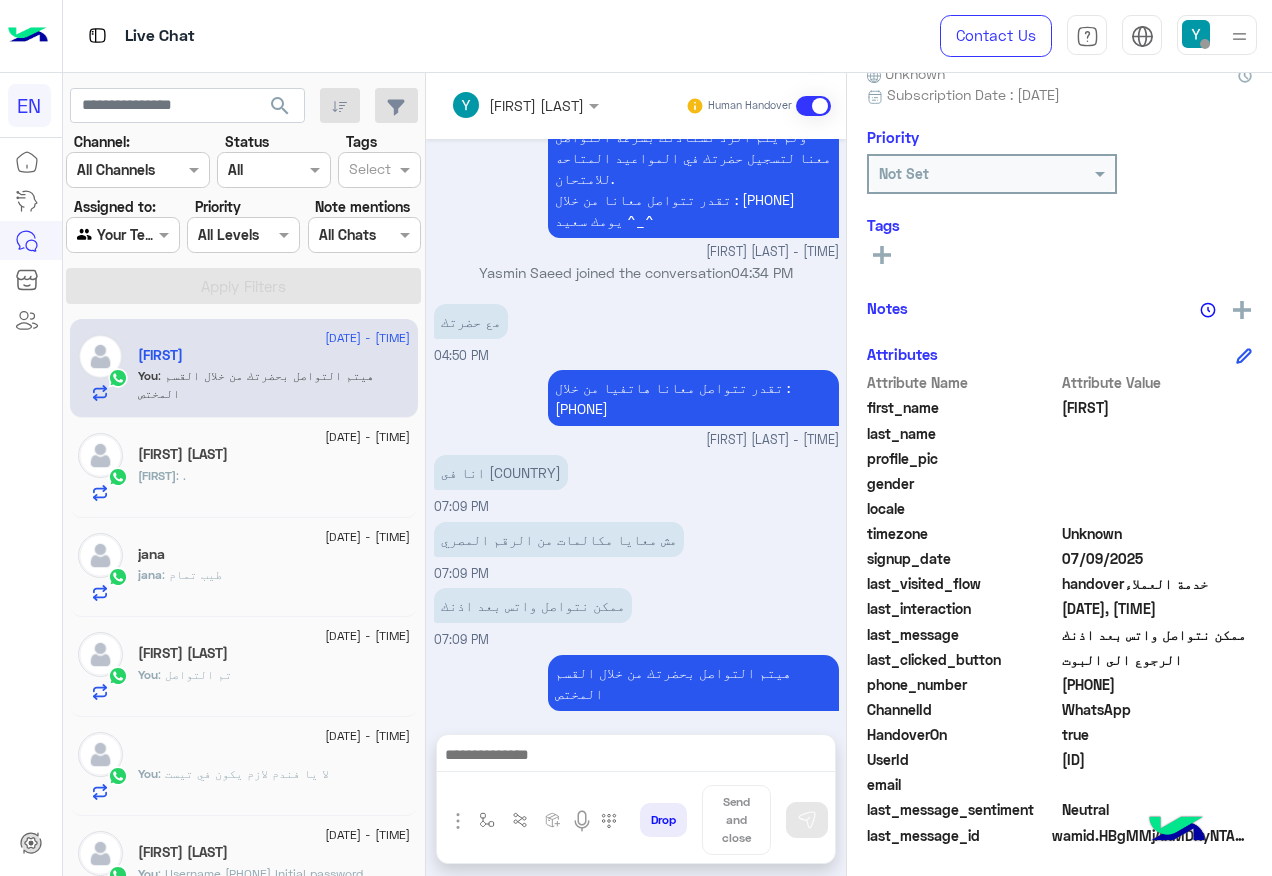 click at bounding box center (100, 235) 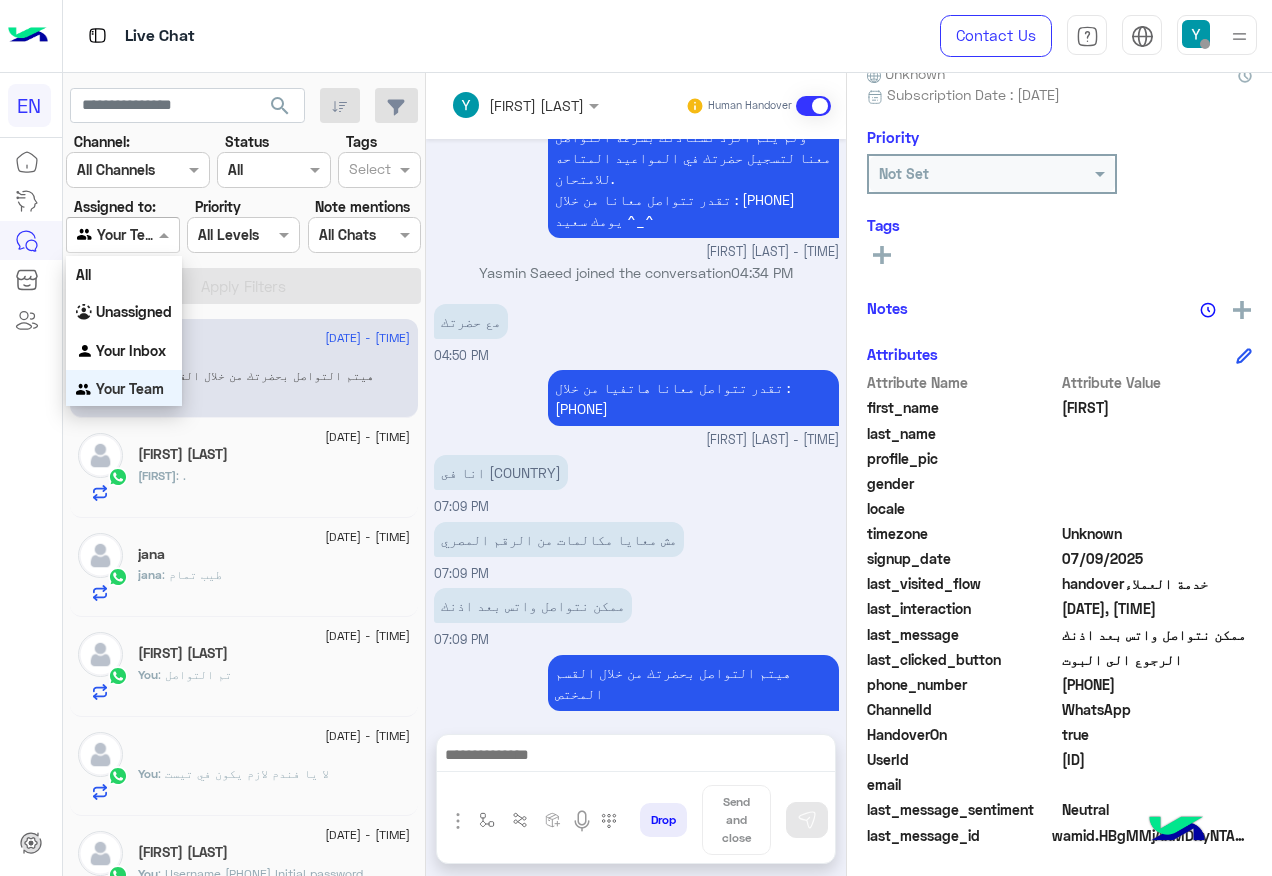 scroll, scrollTop: 1, scrollLeft: 0, axis: vertical 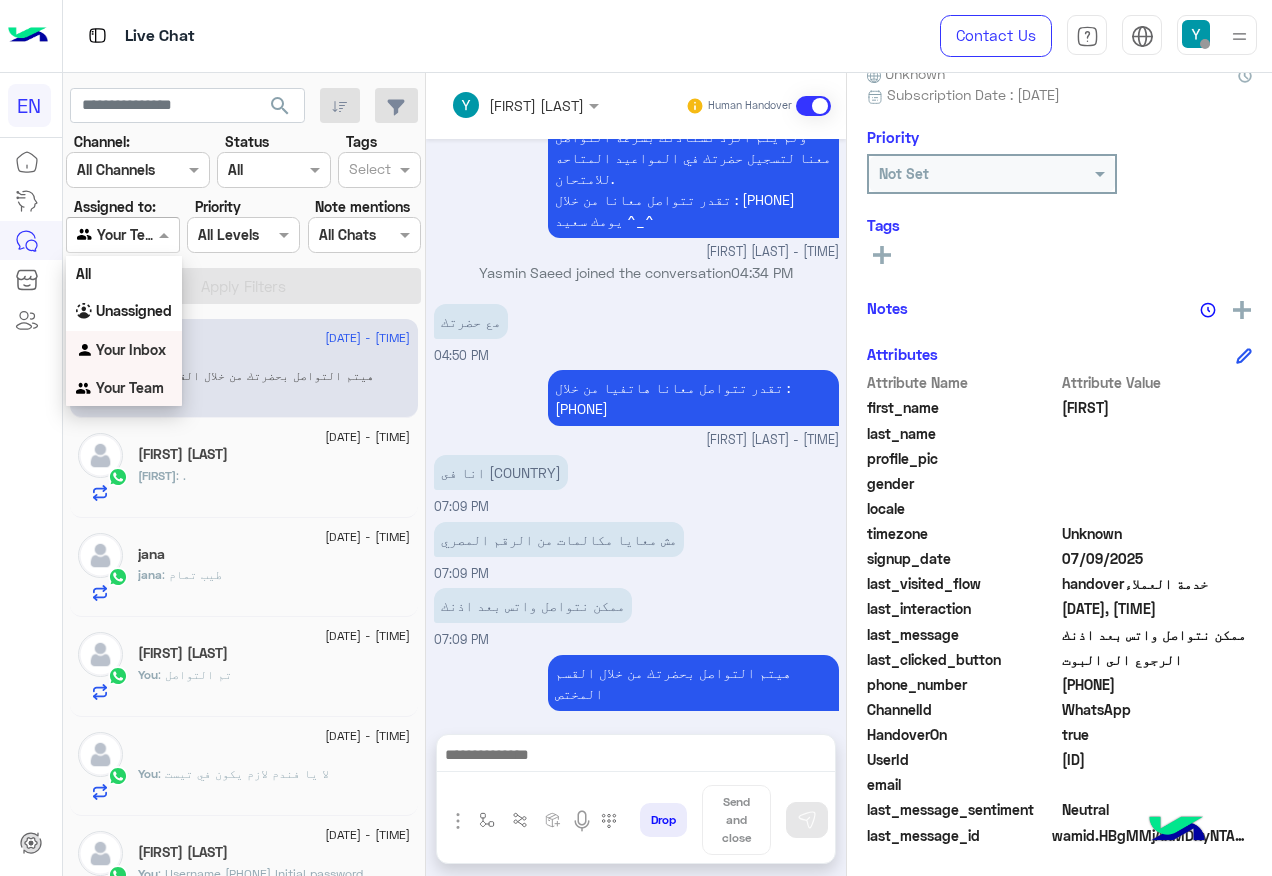 click on "Your Inbox" at bounding box center (124, 350) 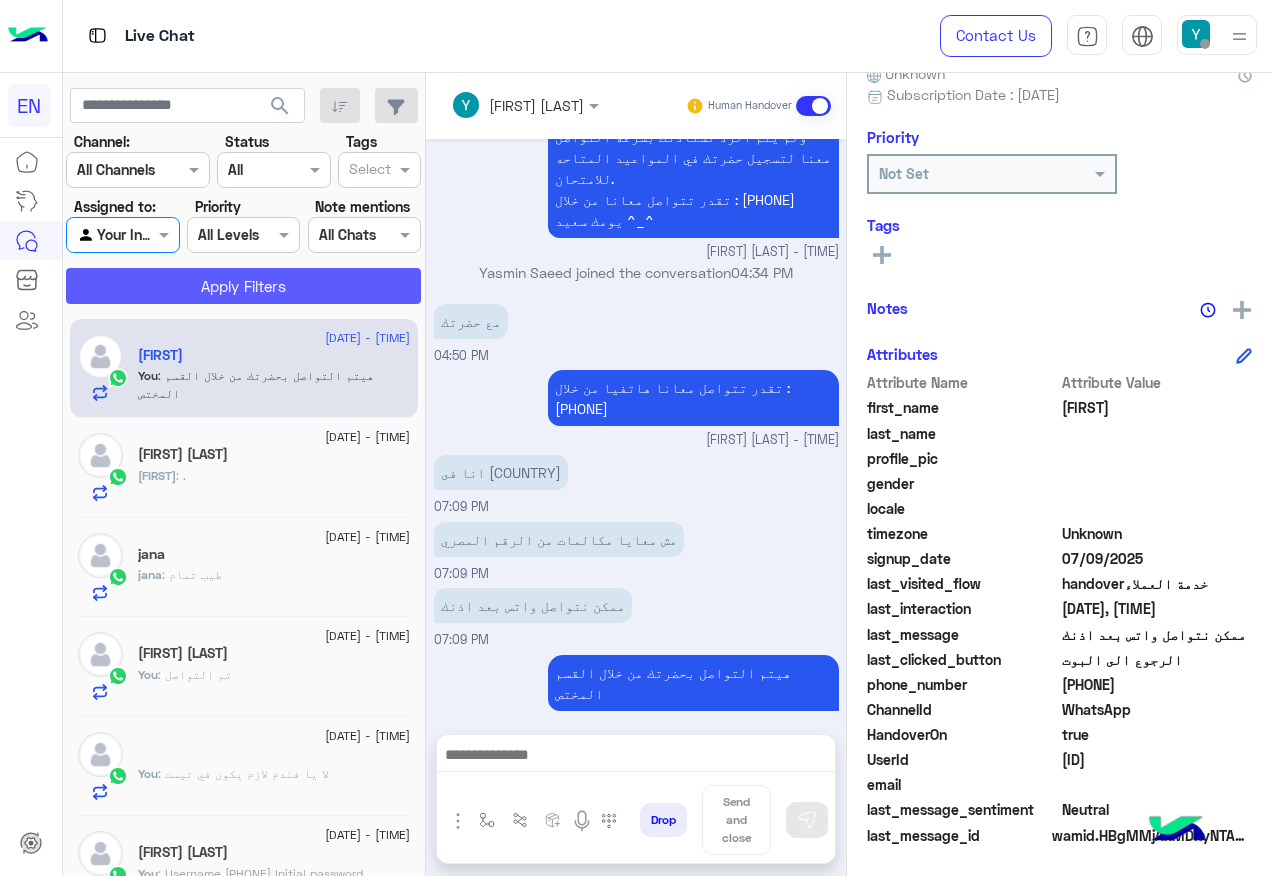click on "Apply Filters" 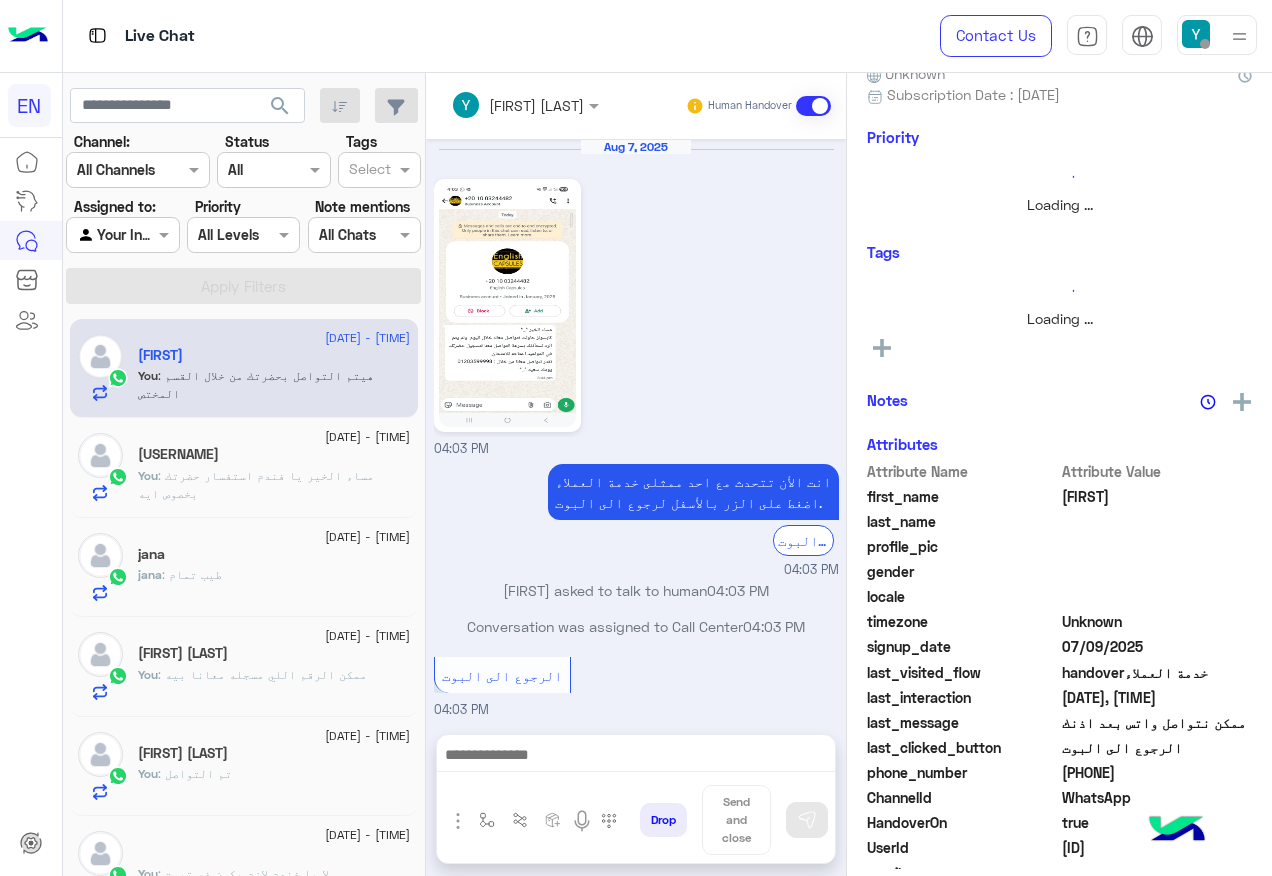 scroll, scrollTop: 1392, scrollLeft: 0, axis: vertical 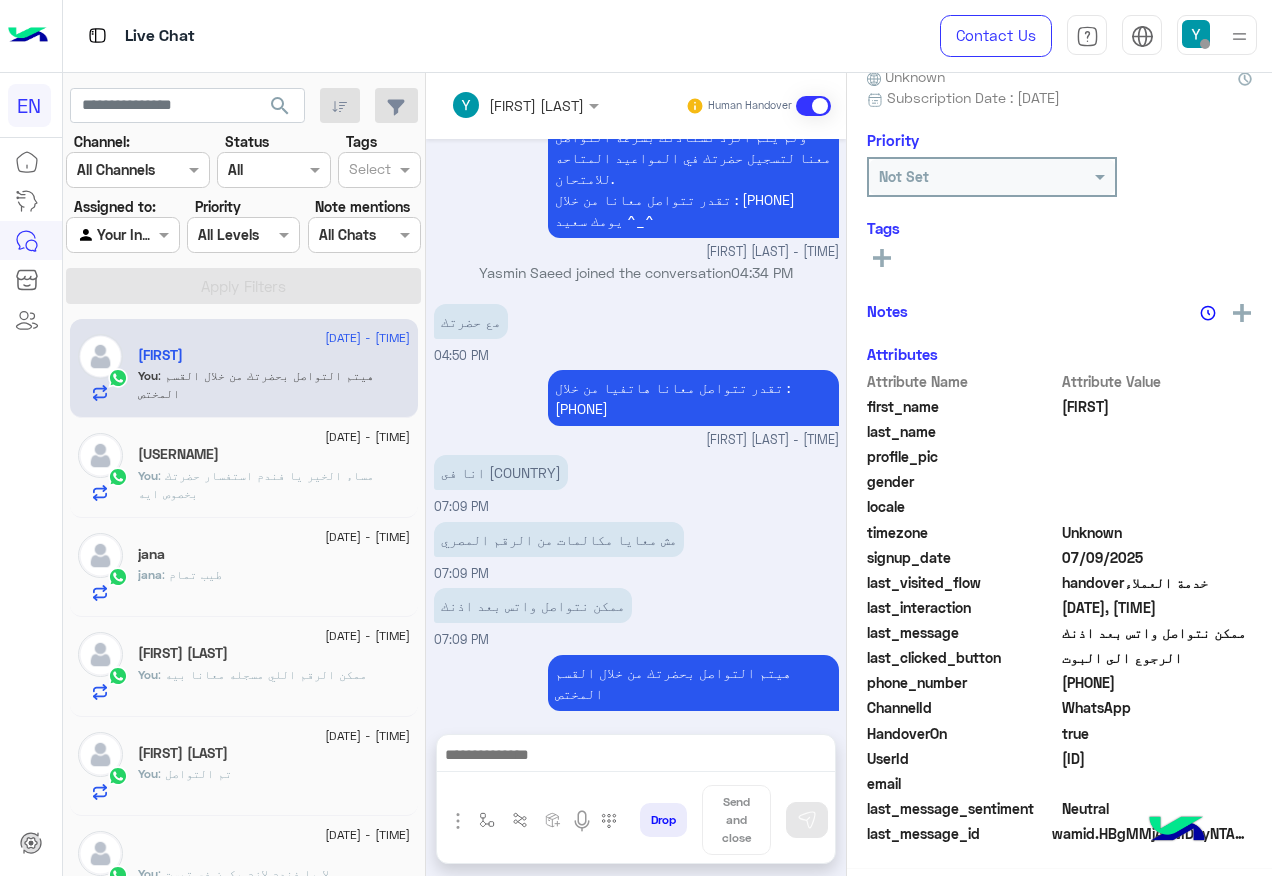 click at bounding box center (122, 234) 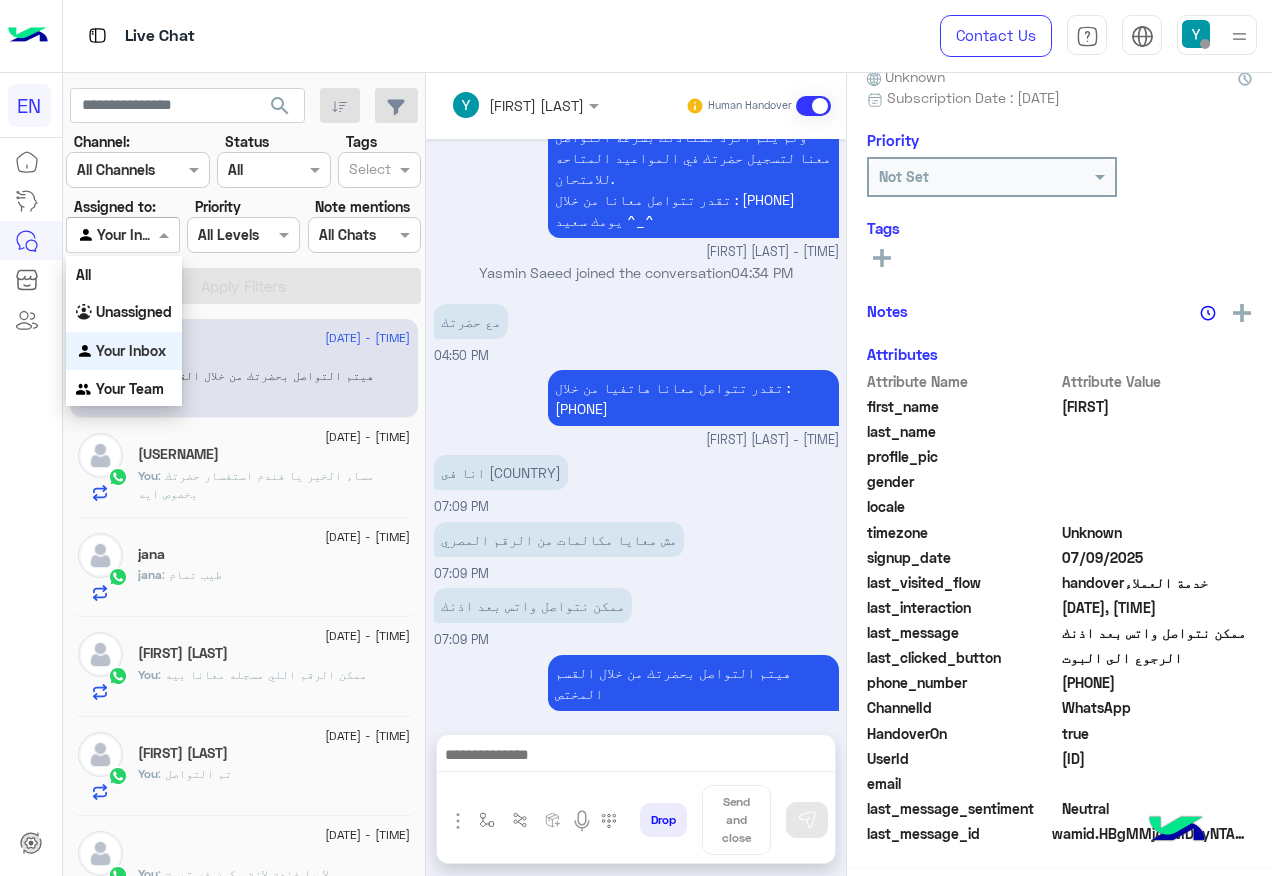 scroll, scrollTop: 200, scrollLeft: 0, axis: vertical 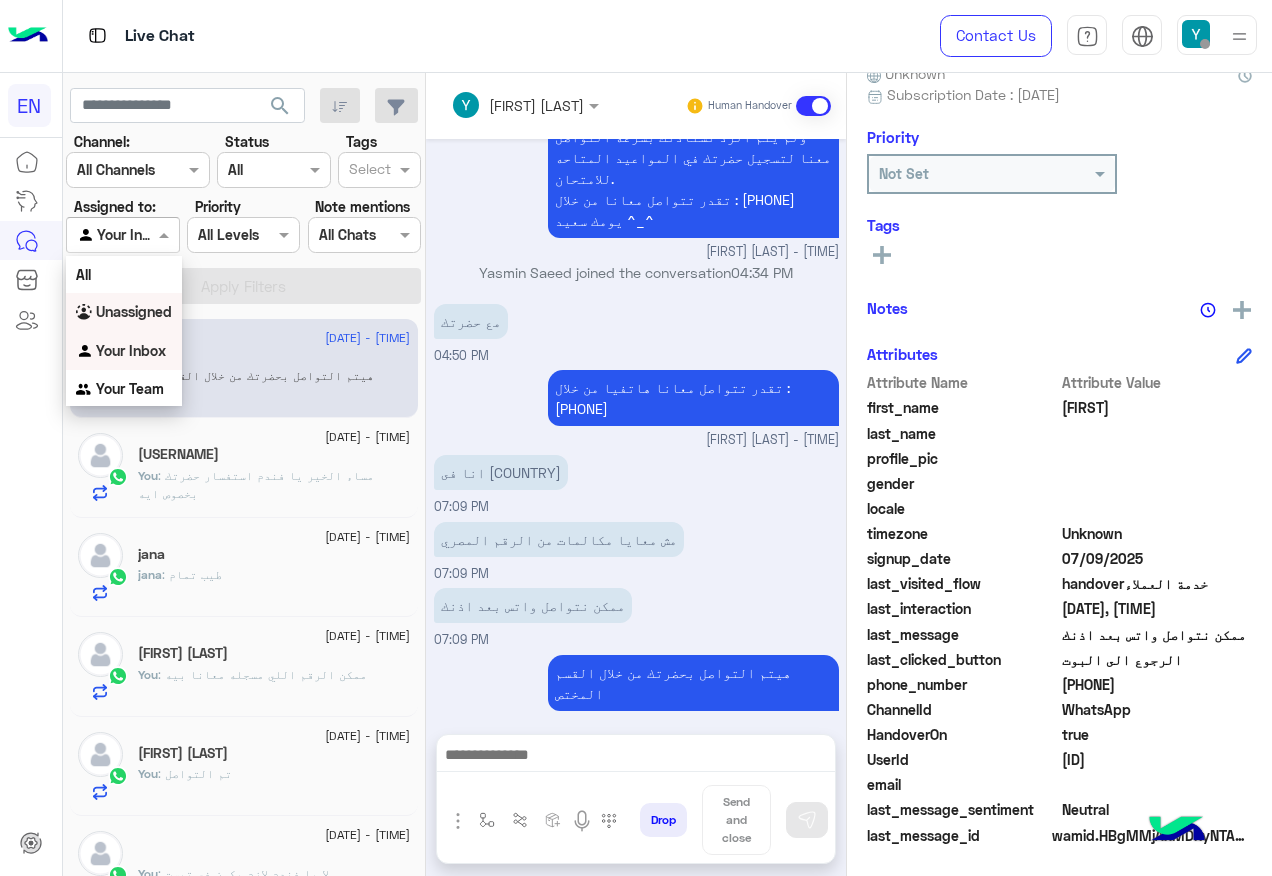 click on "Unassigned" at bounding box center (134, 311) 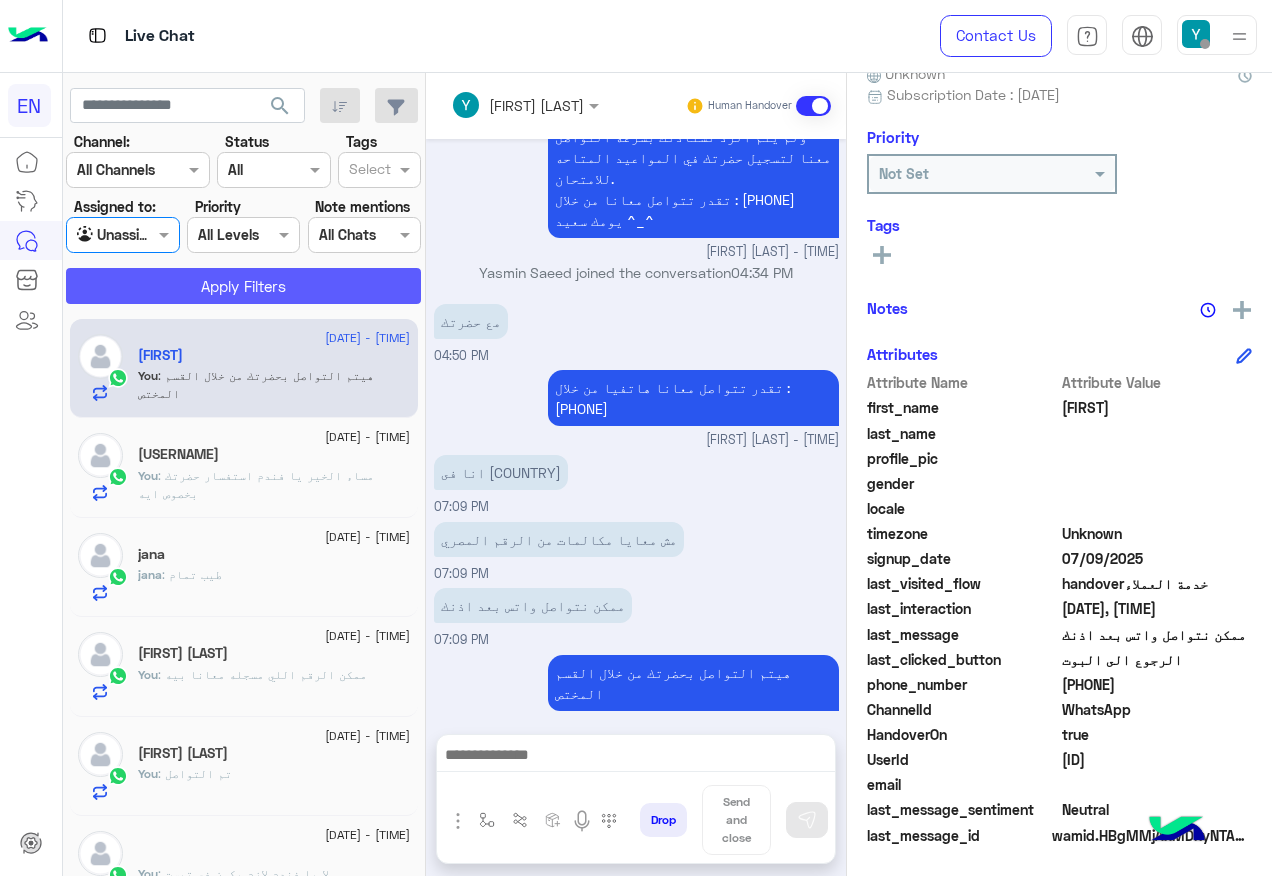 click on "Apply Filters" 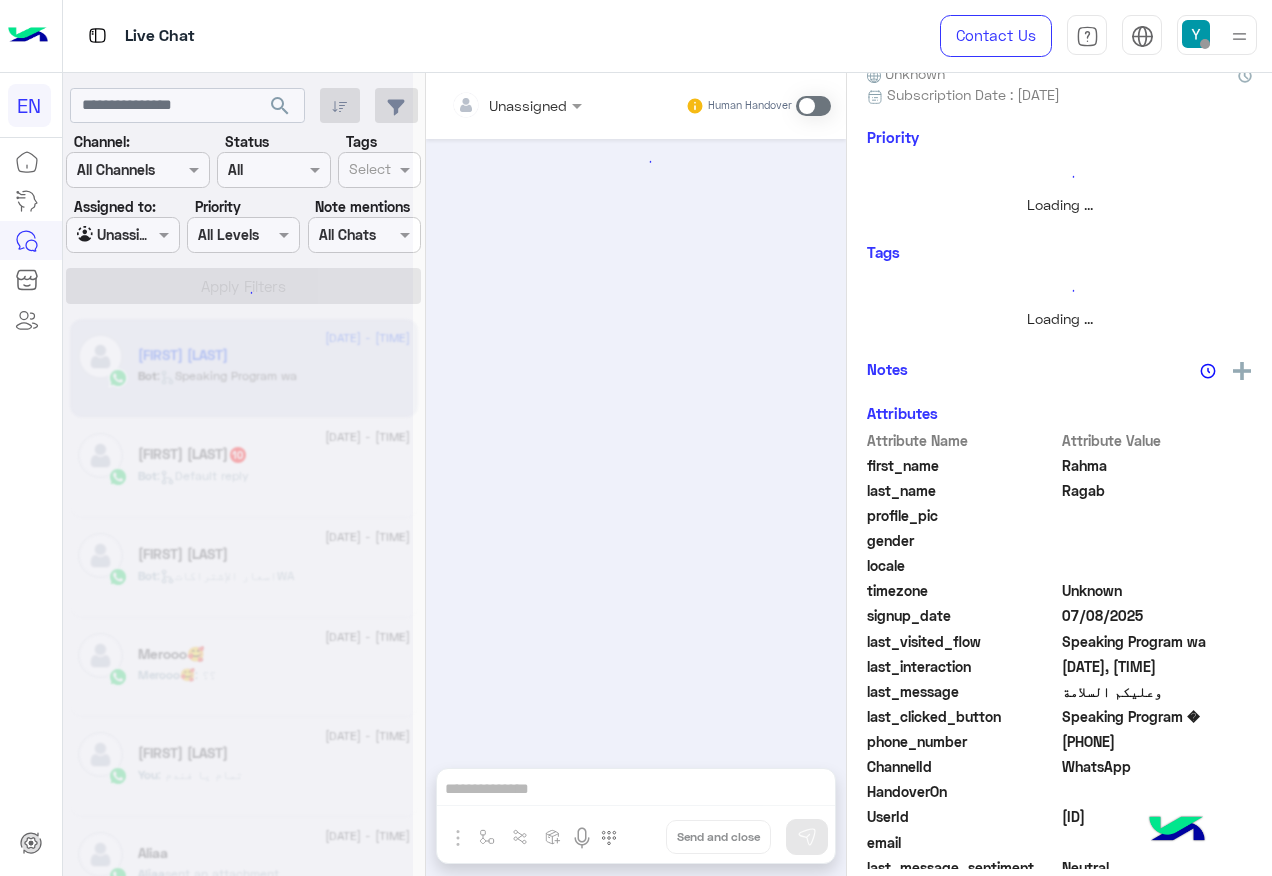 scroll, scrollTop: 0, scrollLeft: 0, axis: both 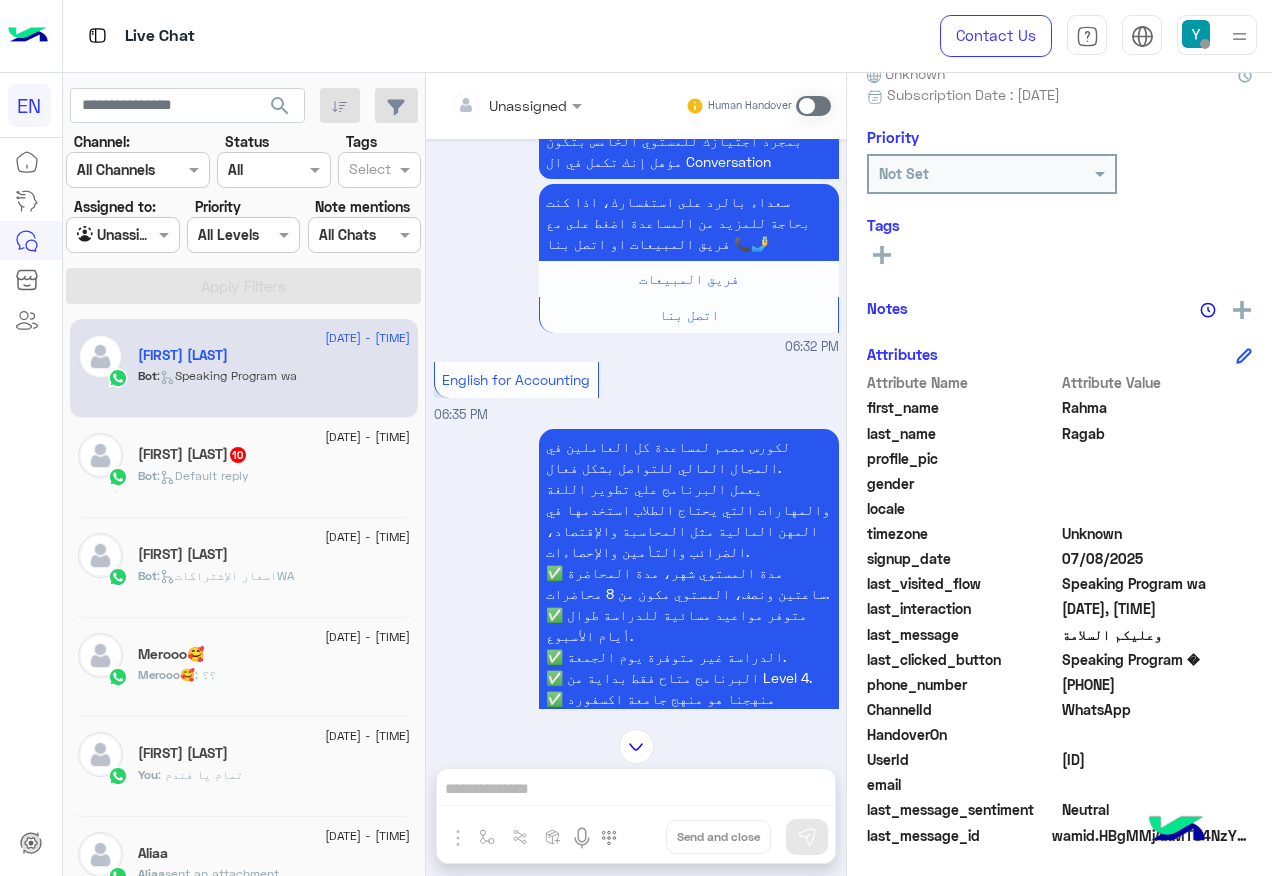 click at bounding box center (491, 105) 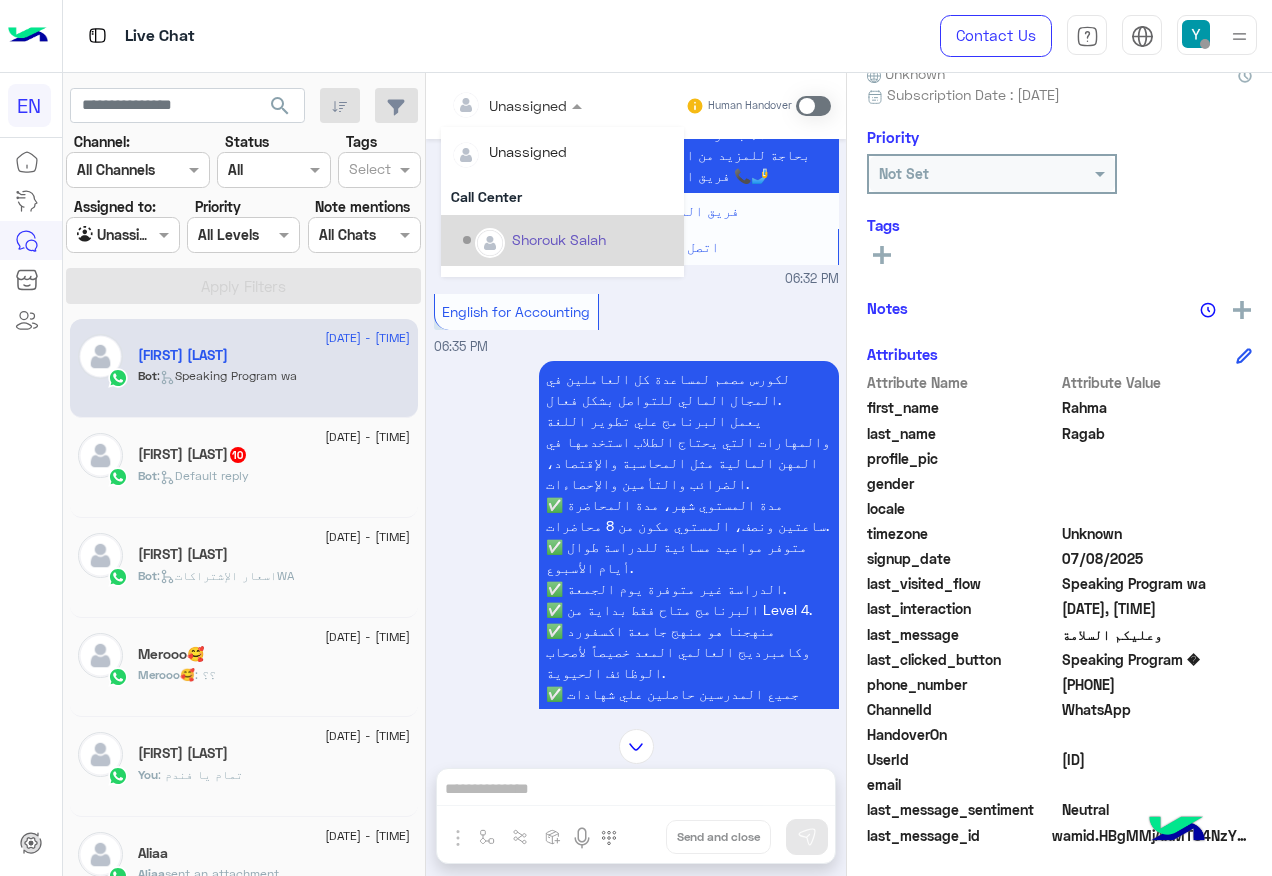 scroll, scrollTop: 4299, scrollLeft: 0, axis: vertical 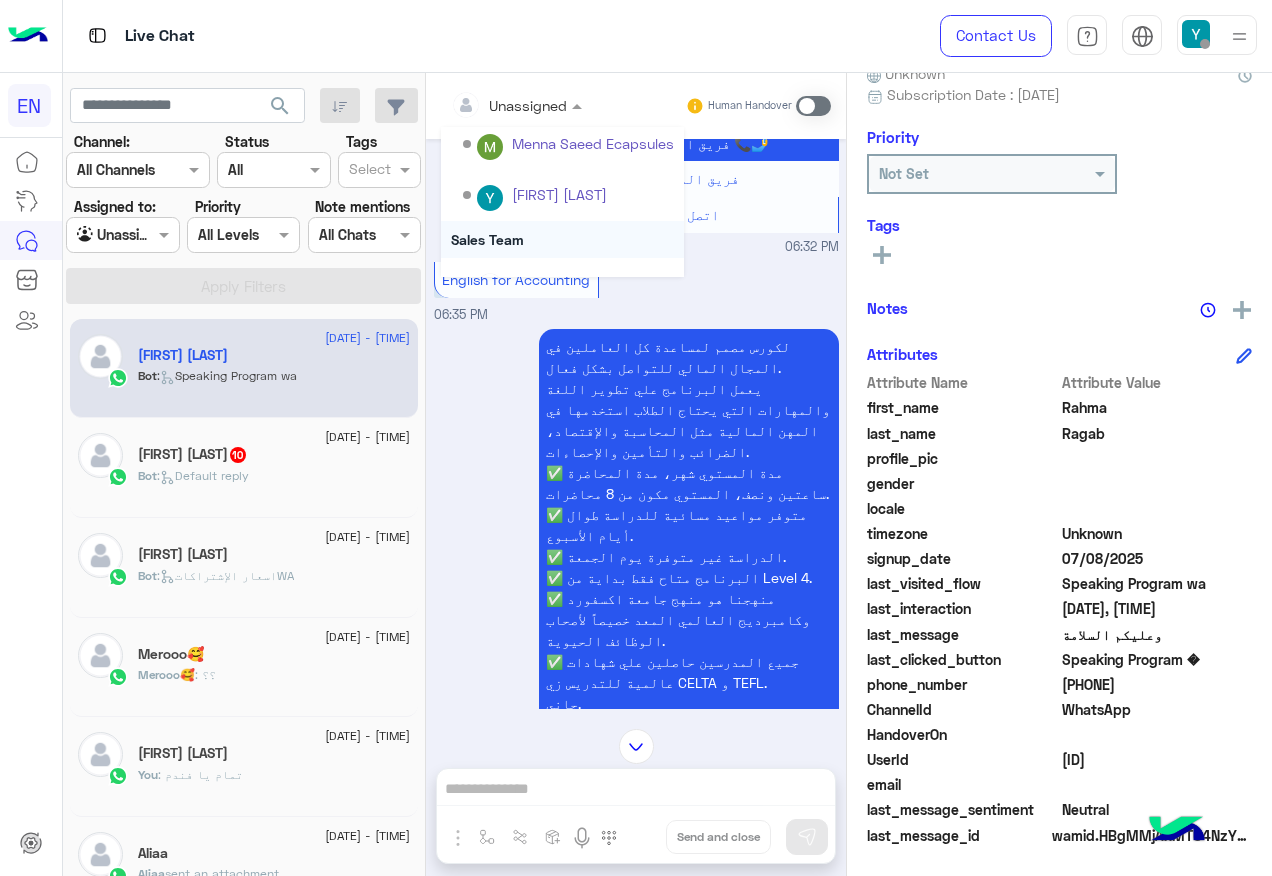 click on "Sales Team" at bounding box center [562, 239] 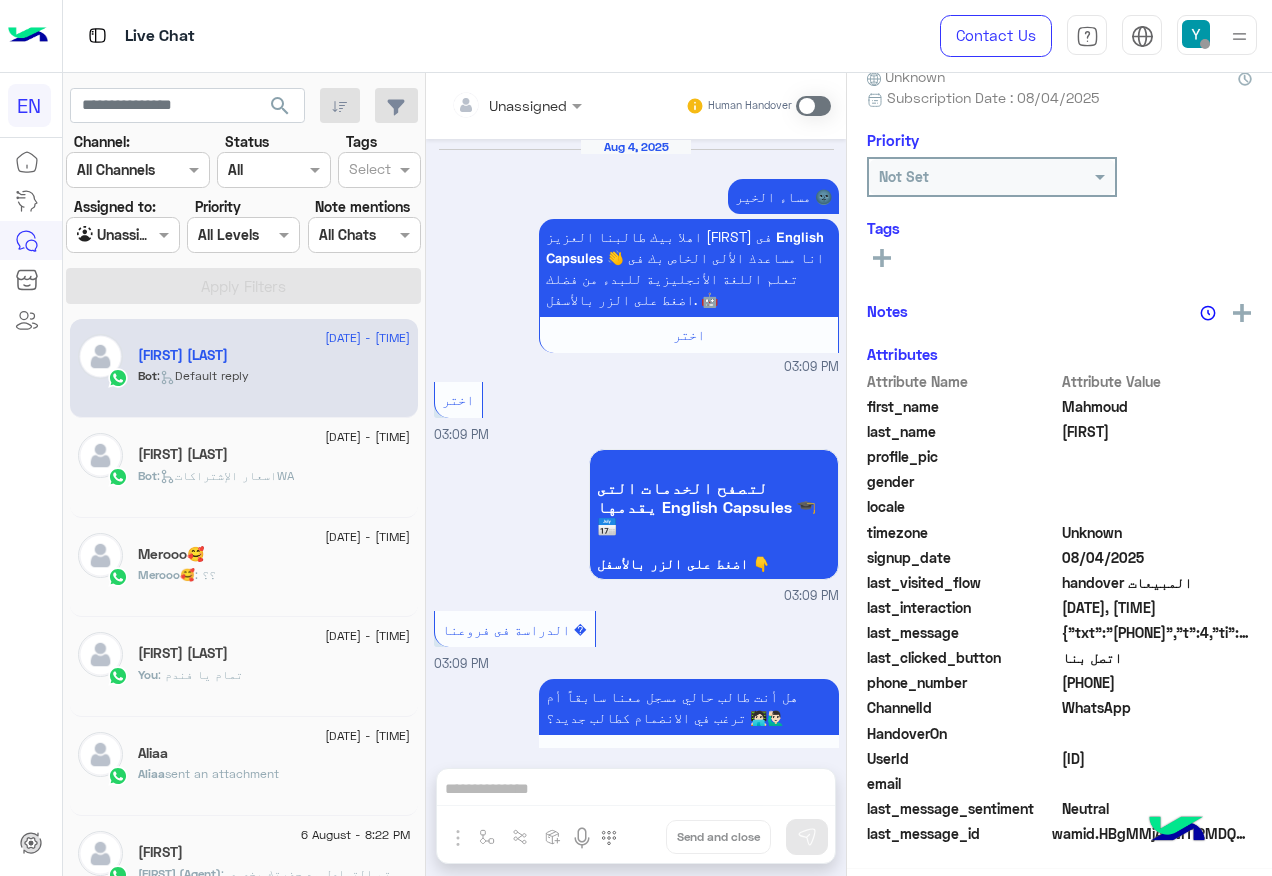 scroll, scrollTop: 1347, scrollLeft: 0, axis: vertical 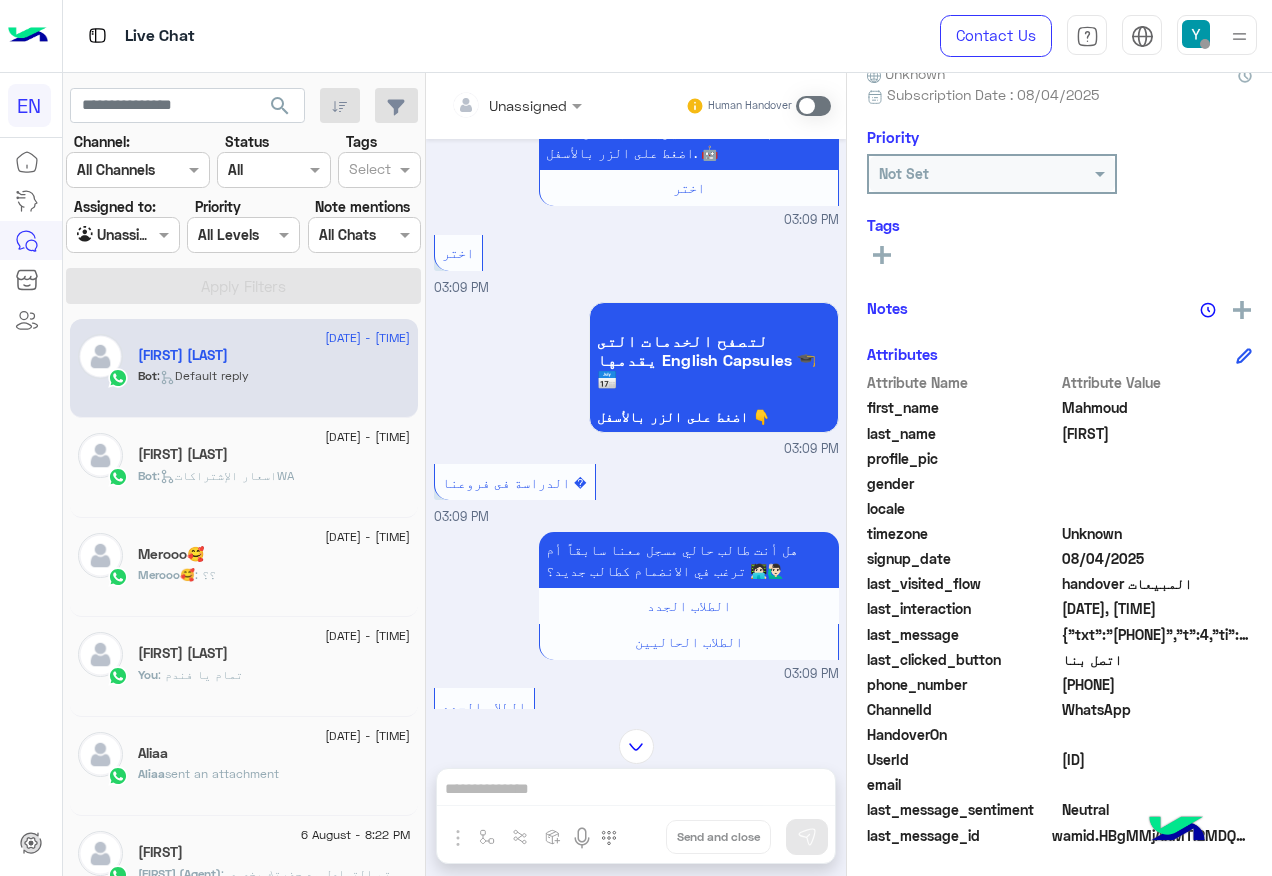 click at bounding box center (100, 235) 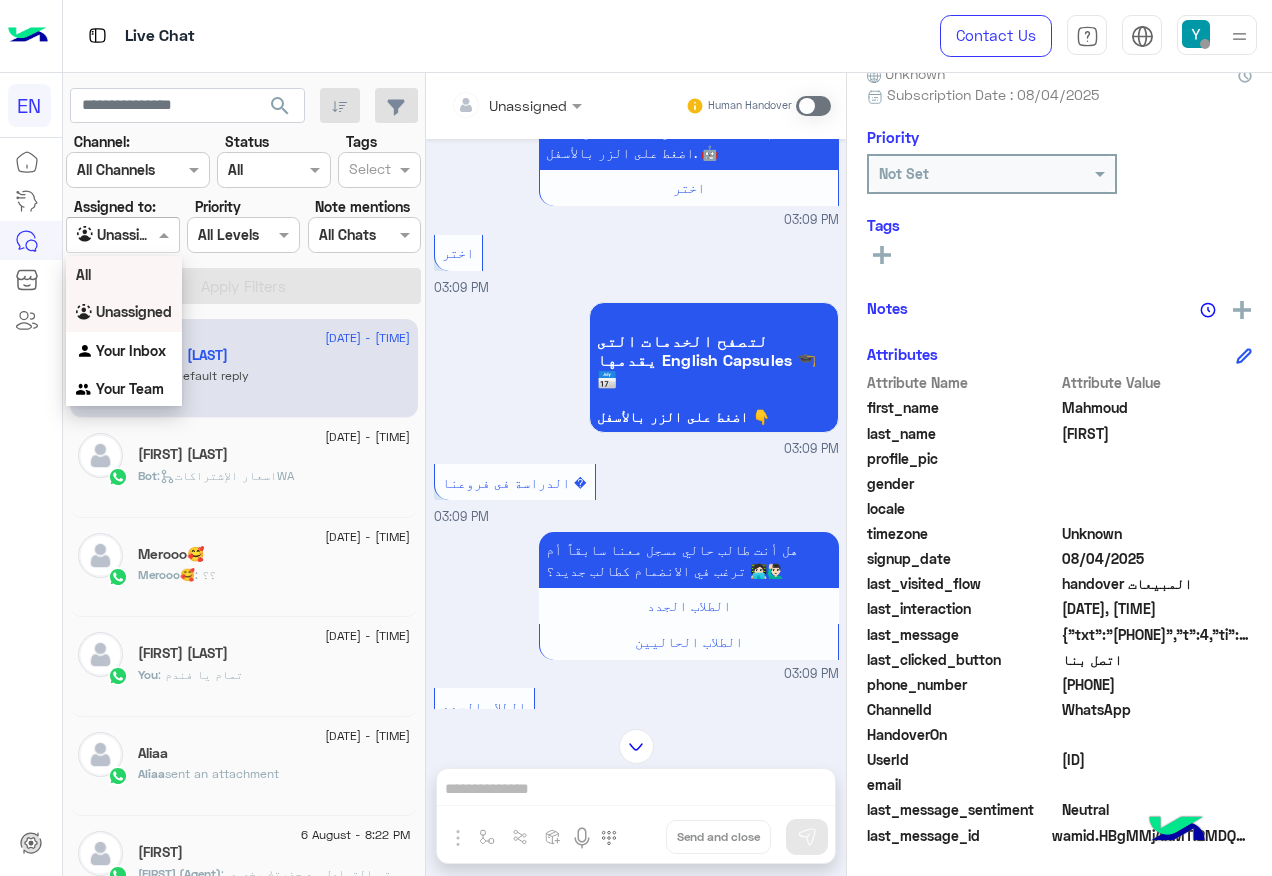 click on "All" at bounding box center [124, 274] 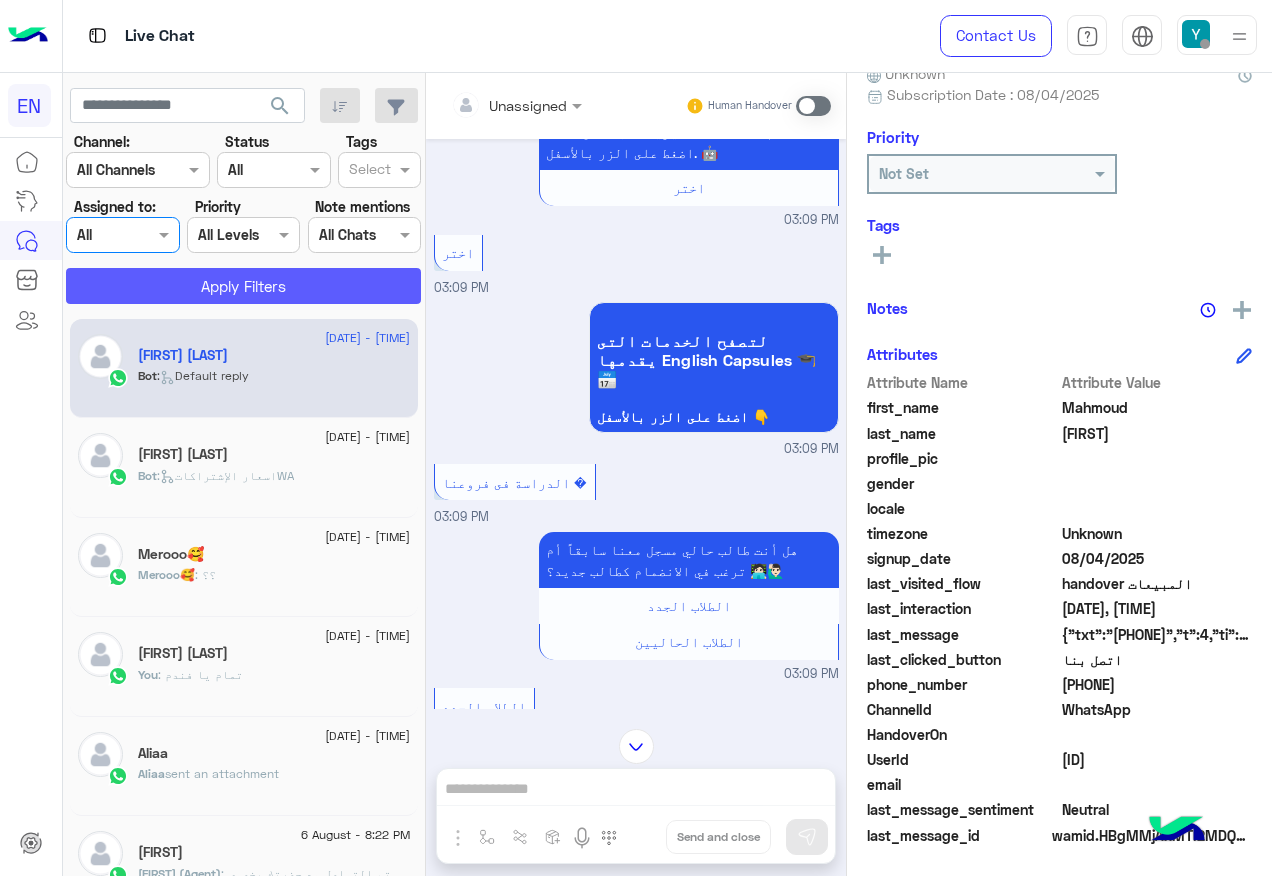 click on "Apply Filters" 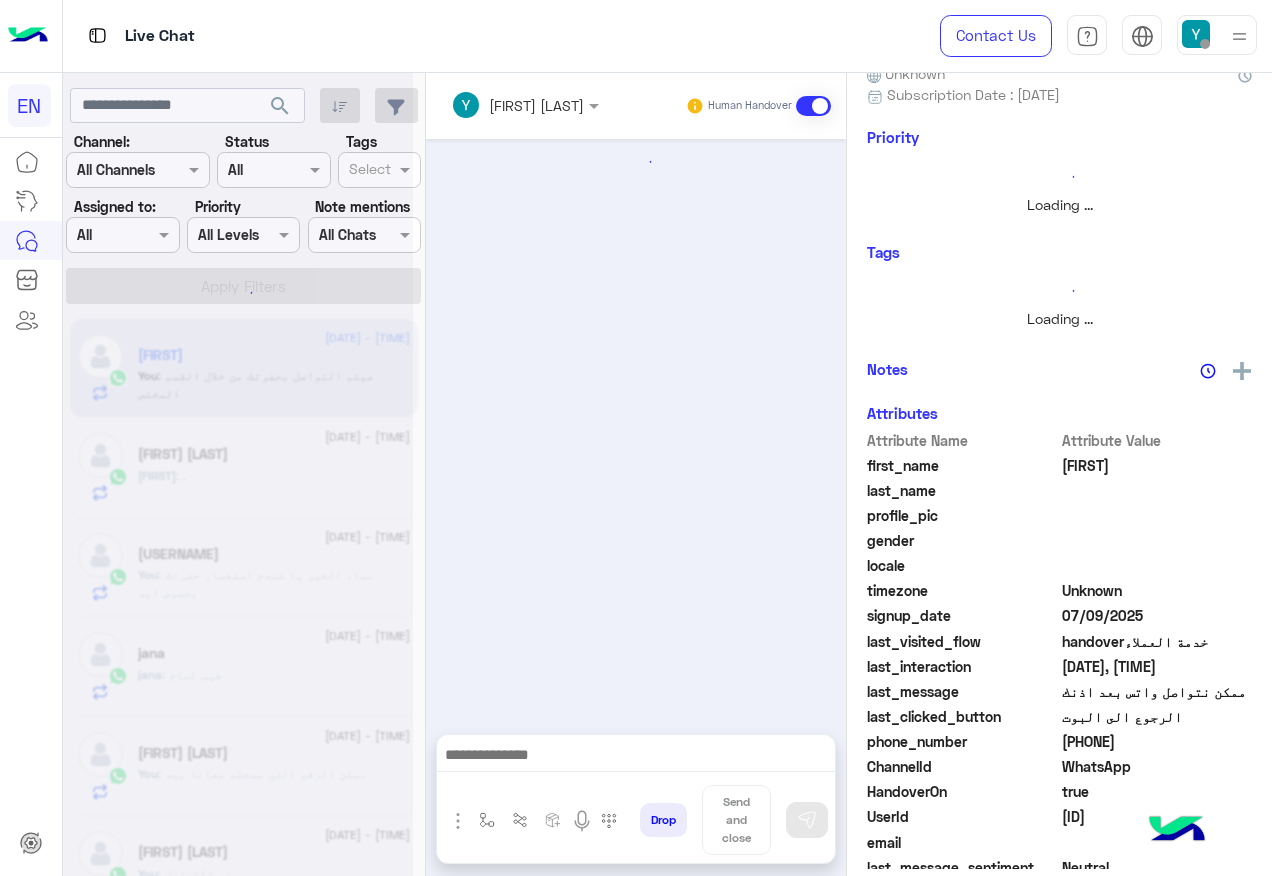 scroll, scrollTop: 0, scrollLeft: 0, axis: both 